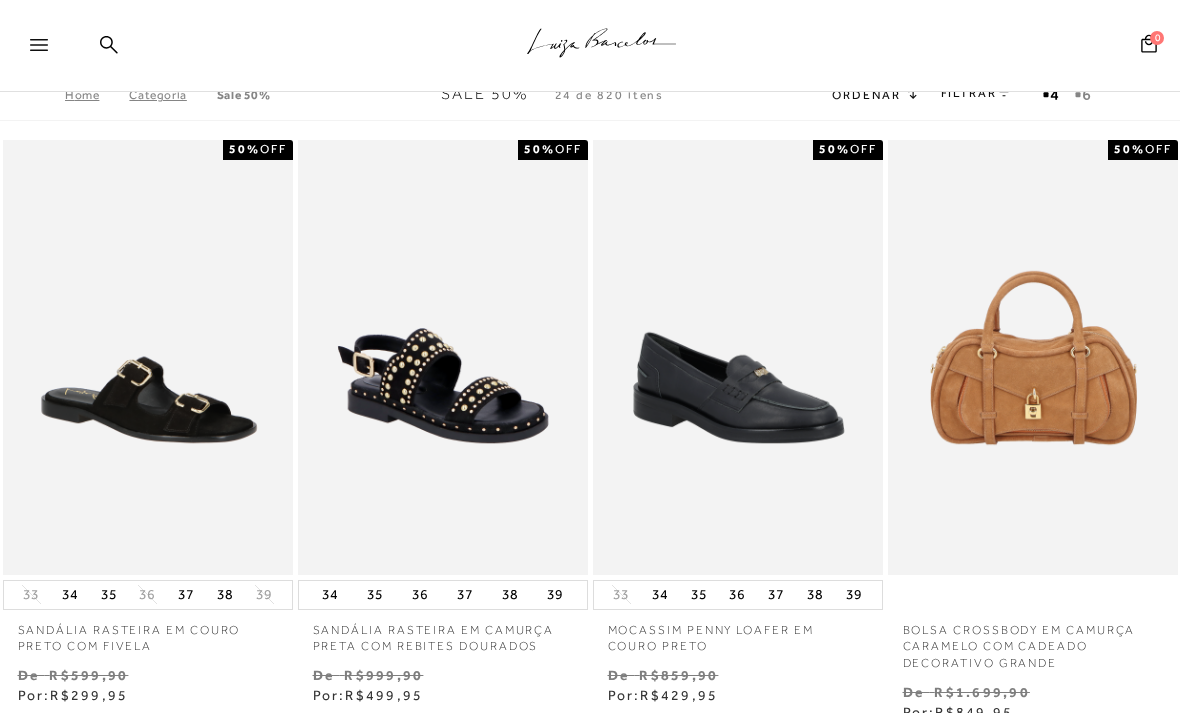 scroll, scrollTop: 0, scrollLeft: 0, axis: both 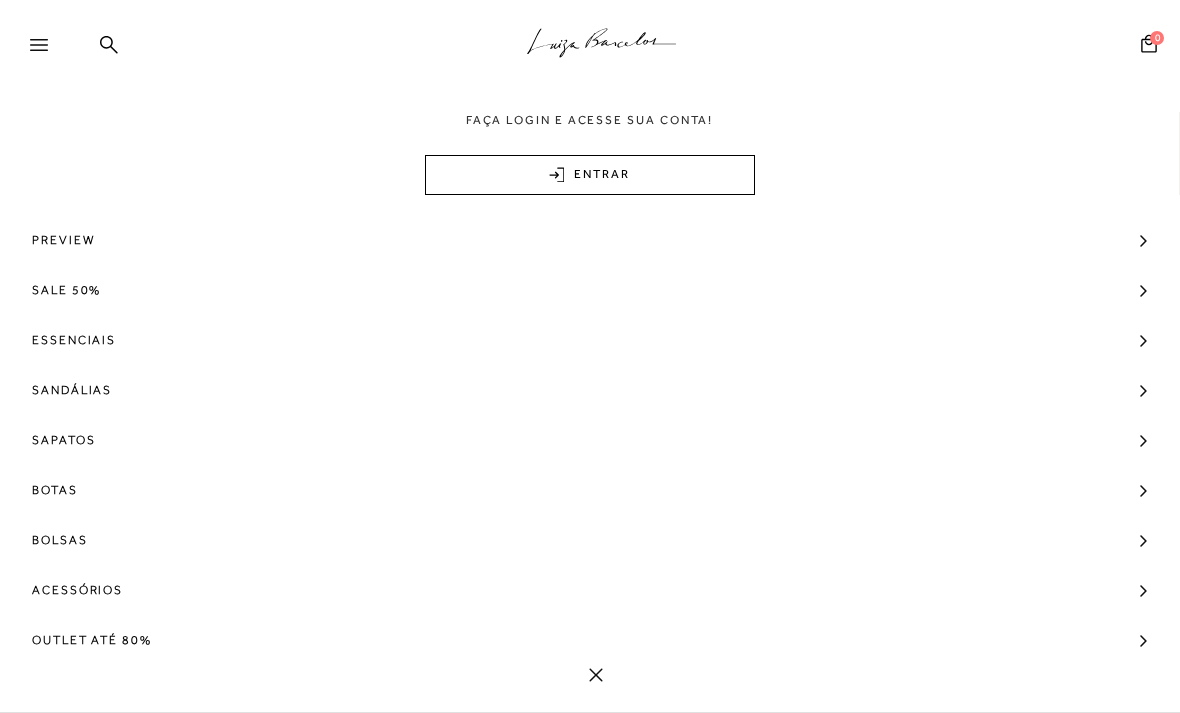 click at bounding box center (48, 51) 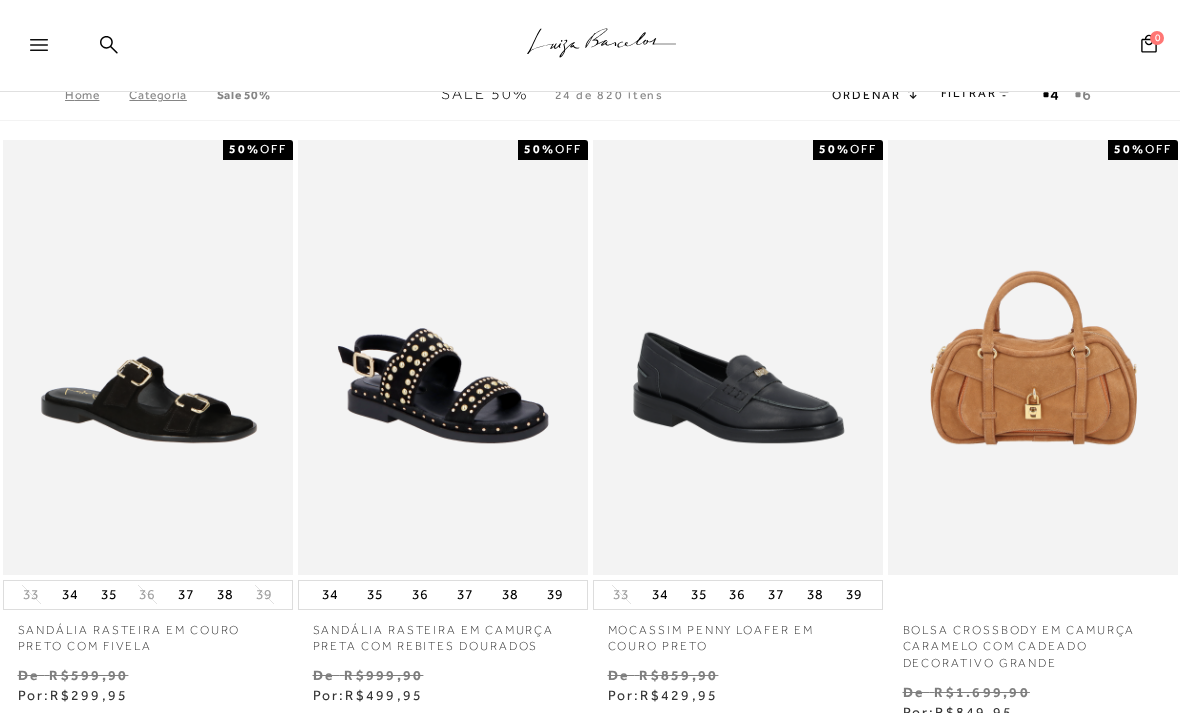 click at bounding box center (48, 51) 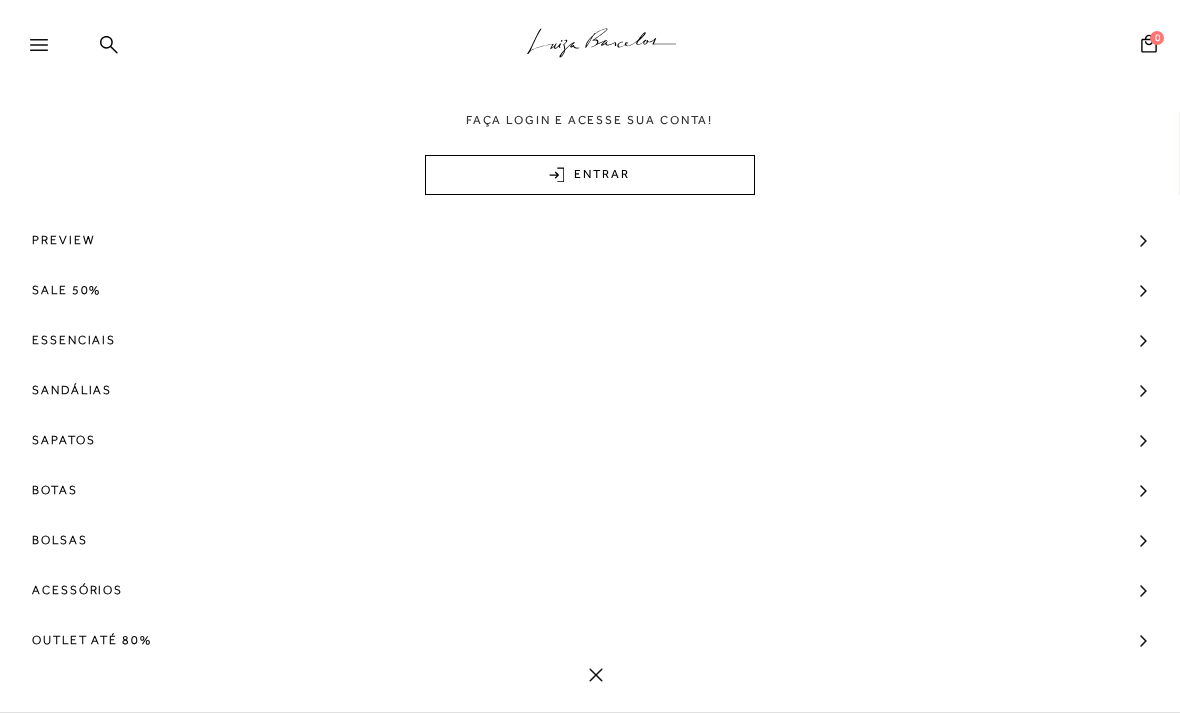 click on "Bolsas" at bounding box center [590, 540] 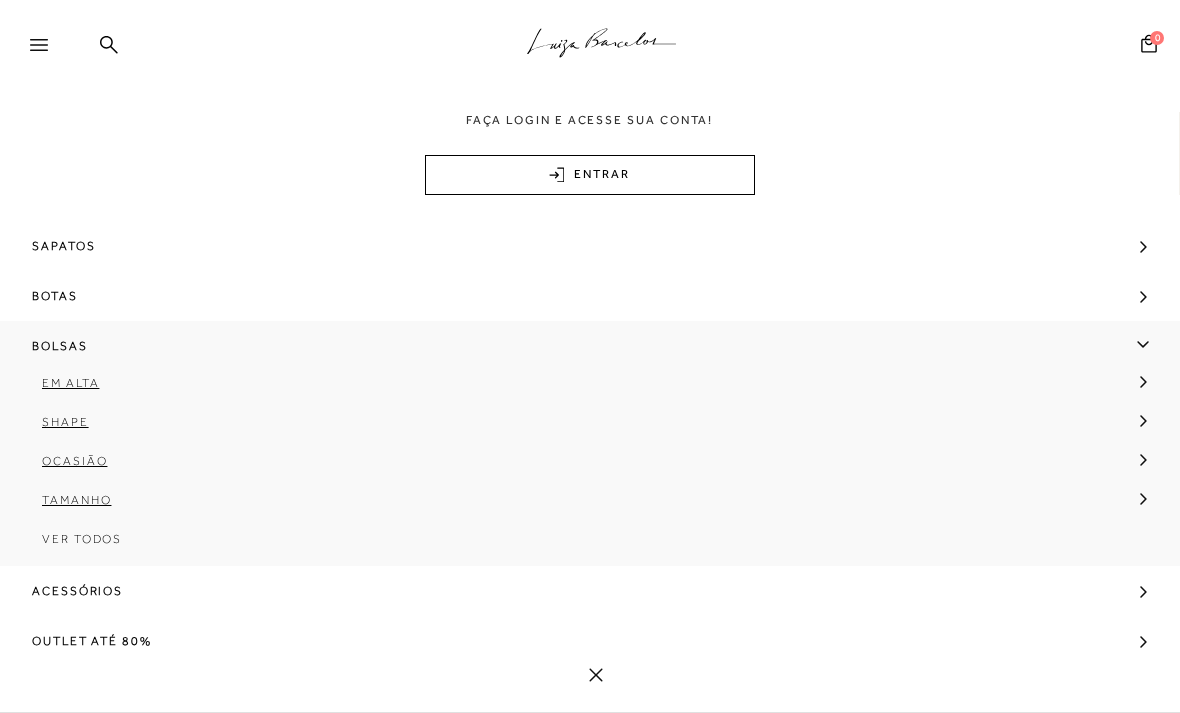 scroll, scrollTop: 195, scrollLeft: 0, axis: vertical 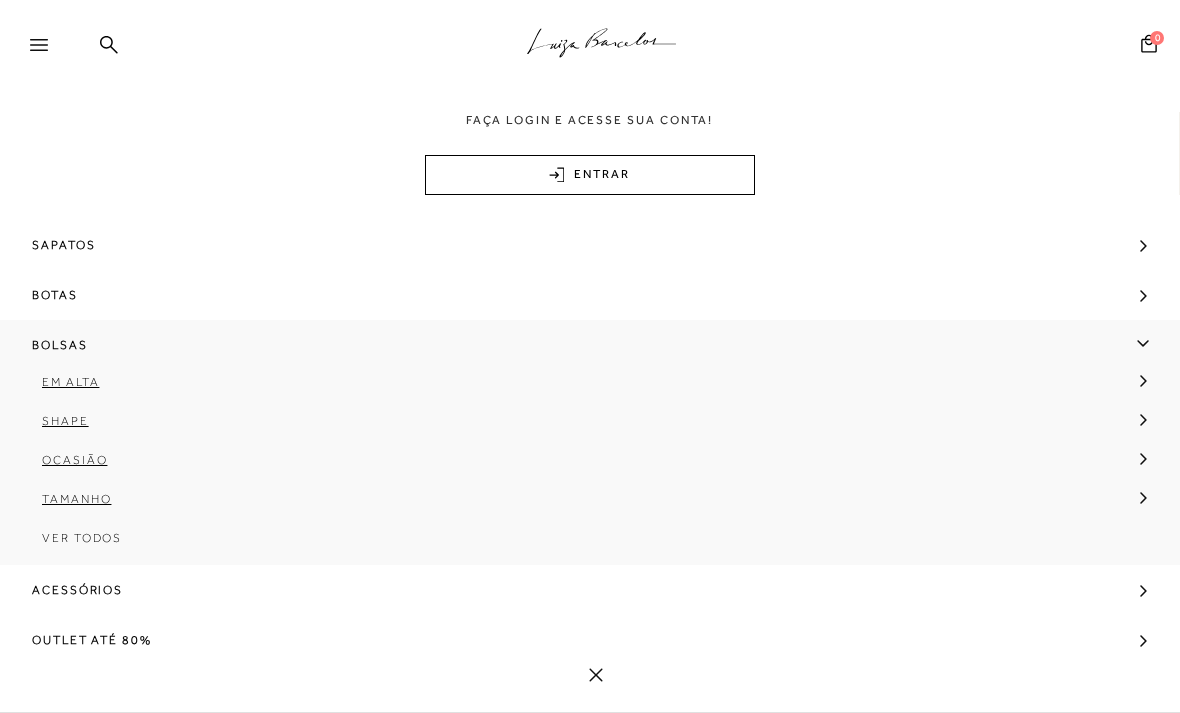 click on "Ver Todos" at bounding box center (590, 545) 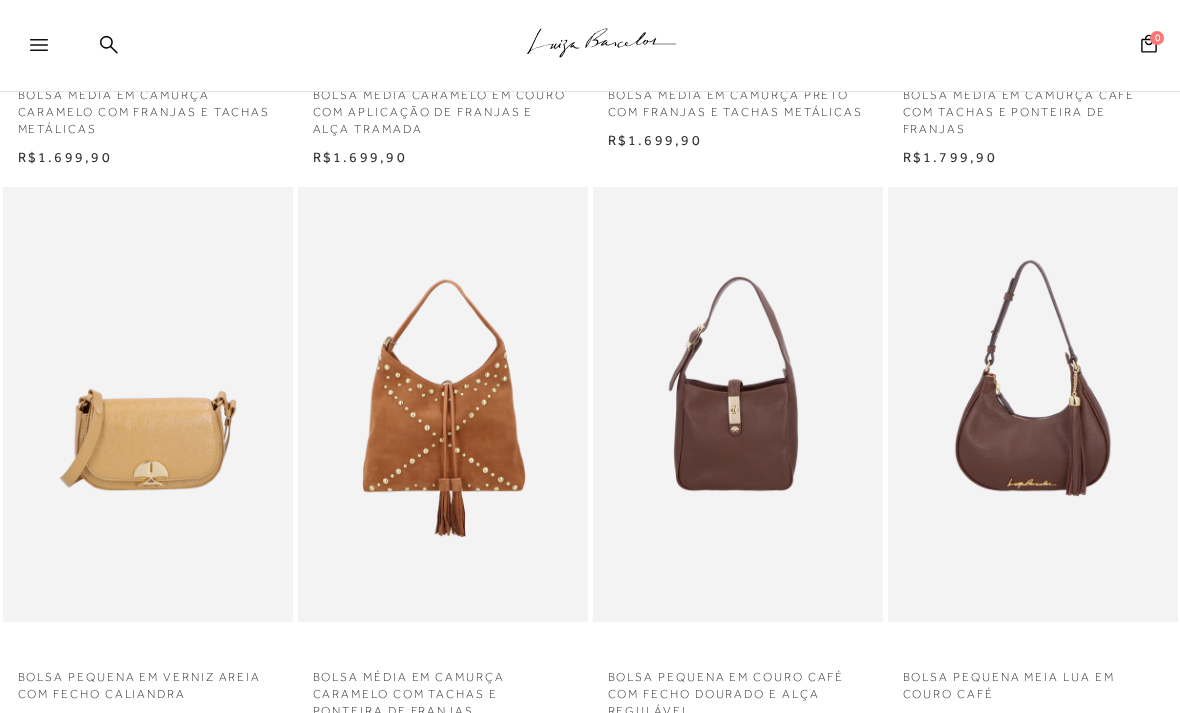 scroll, scrollTop: 1124, scrollLeft: 0, axis: vertical 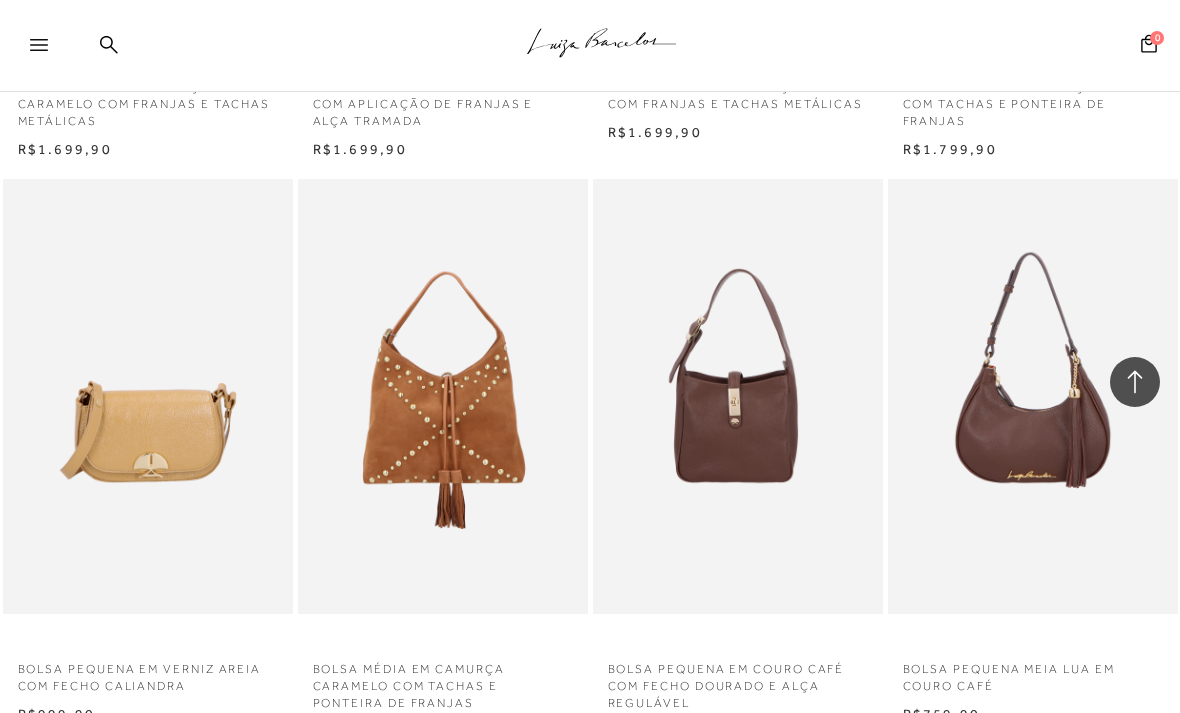 click at bounding box center [149, 396] 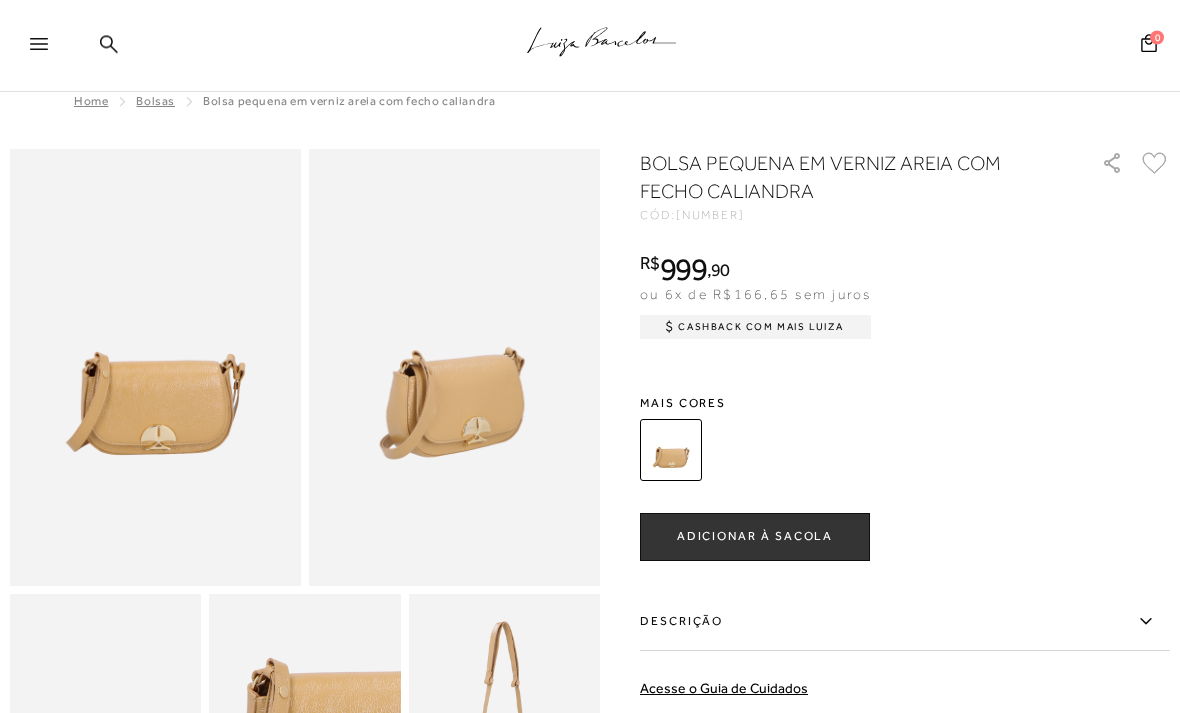 scroll, scrollTop: 0, scrollLeft: 0, axis: both 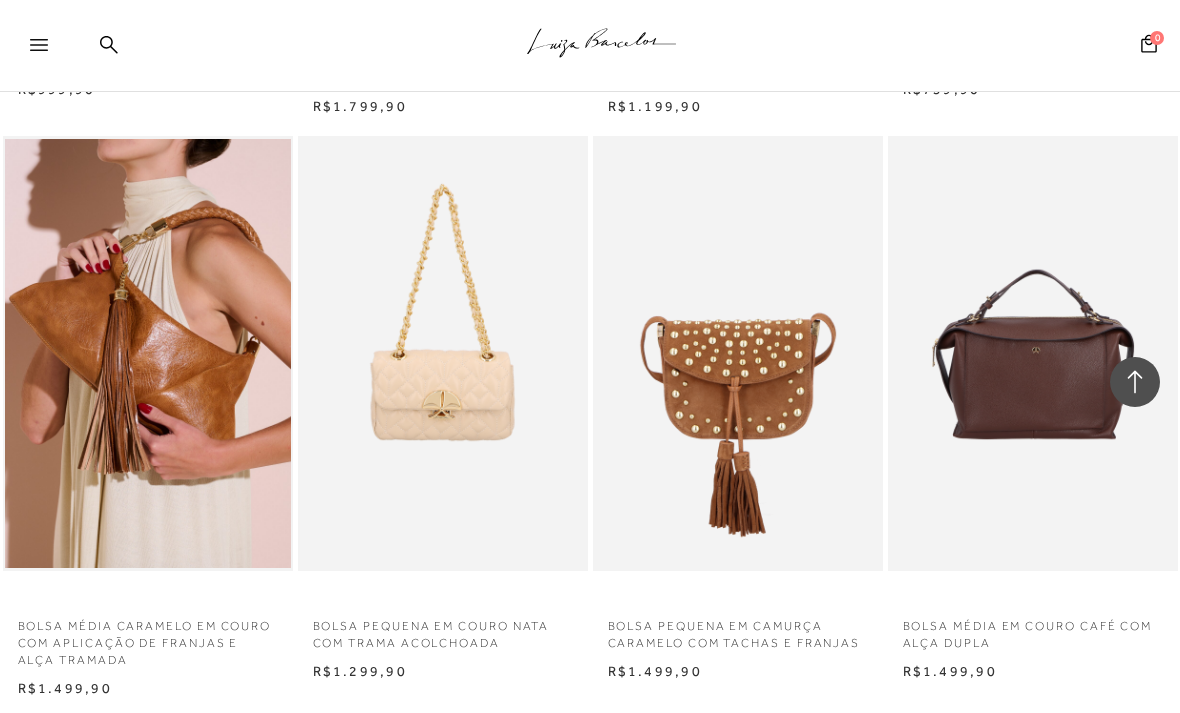 click at bounding box center (739, 353) 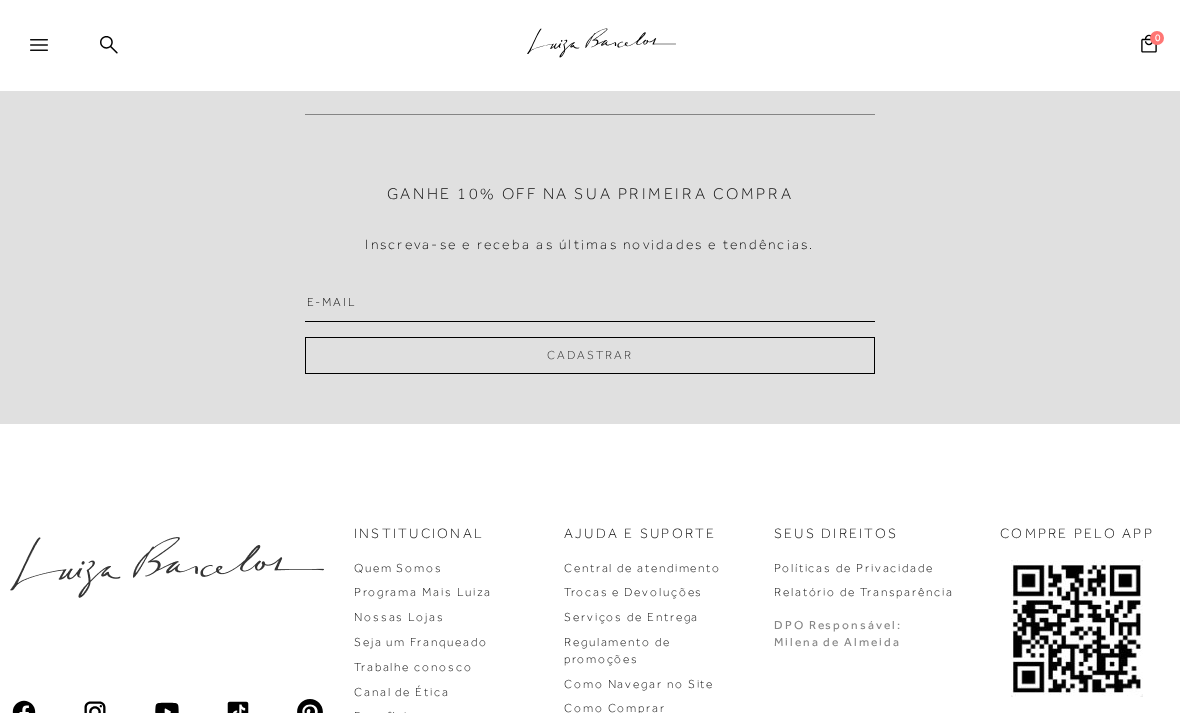 scroll, scrollTop: 0, scrollLeft: 0, axis: both 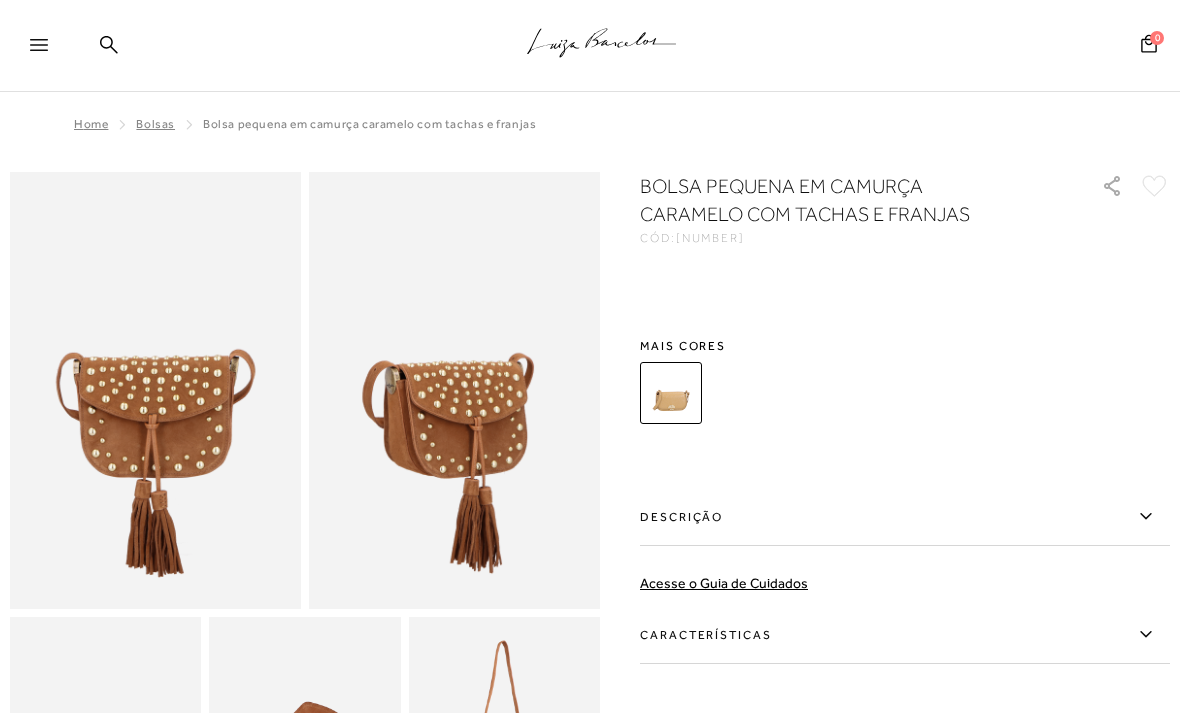 click on "Características" at bounding box center [905, 635] 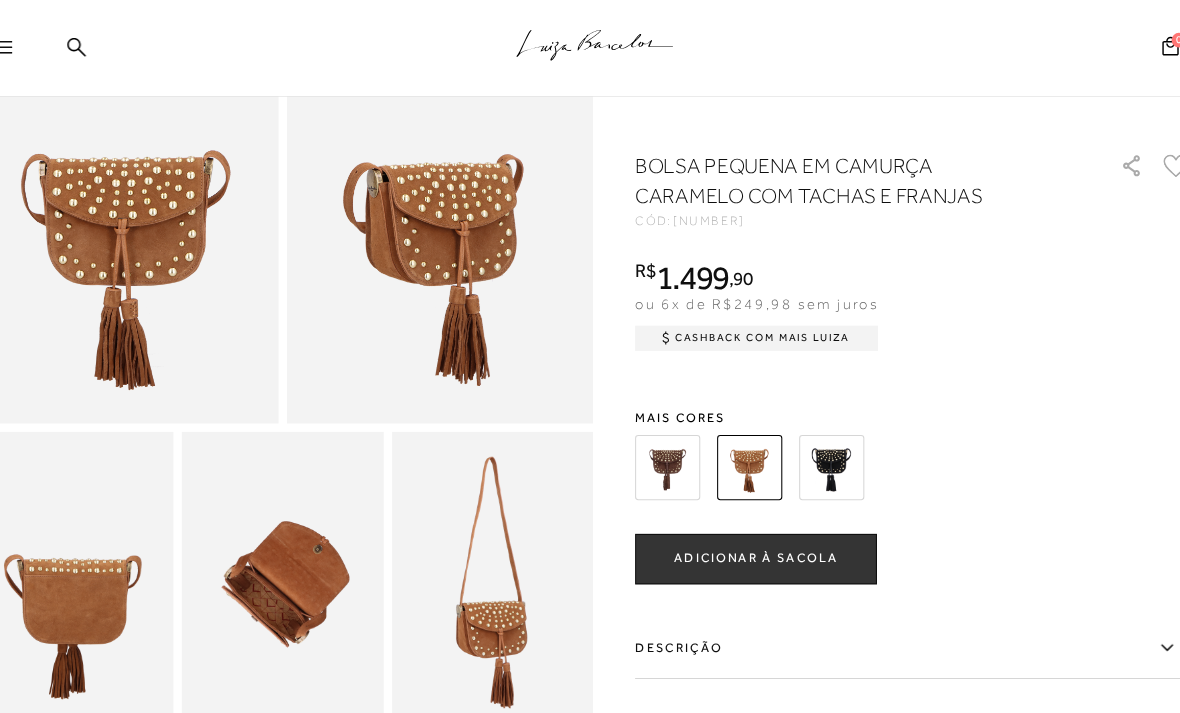 scroll, scrollTop: 207, scrollLeft: 0, axis: vertical 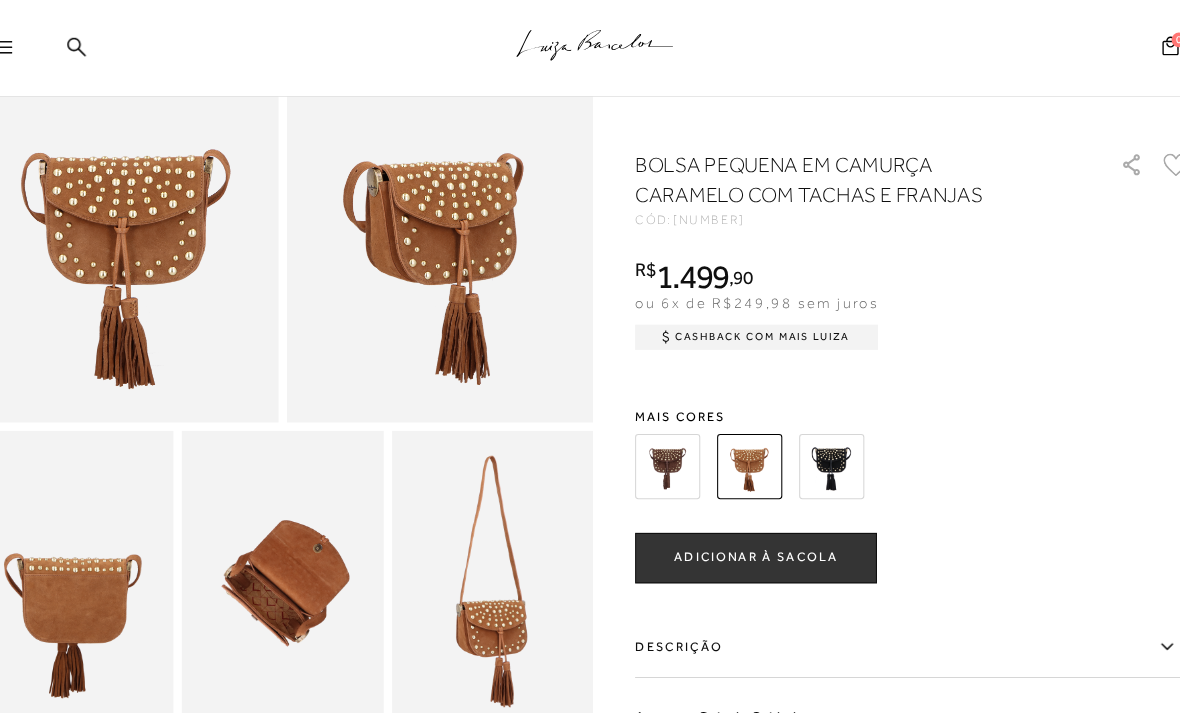 click at bounding box center [504, 553] 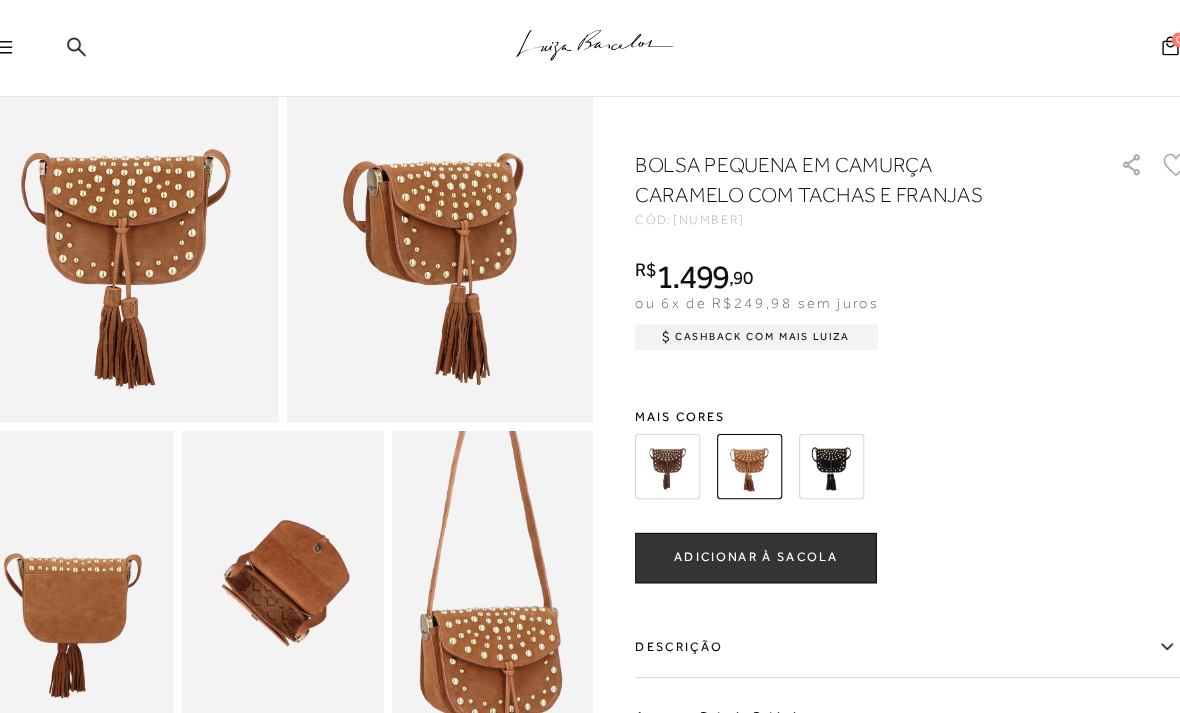 click at bounding box center (454, 183) 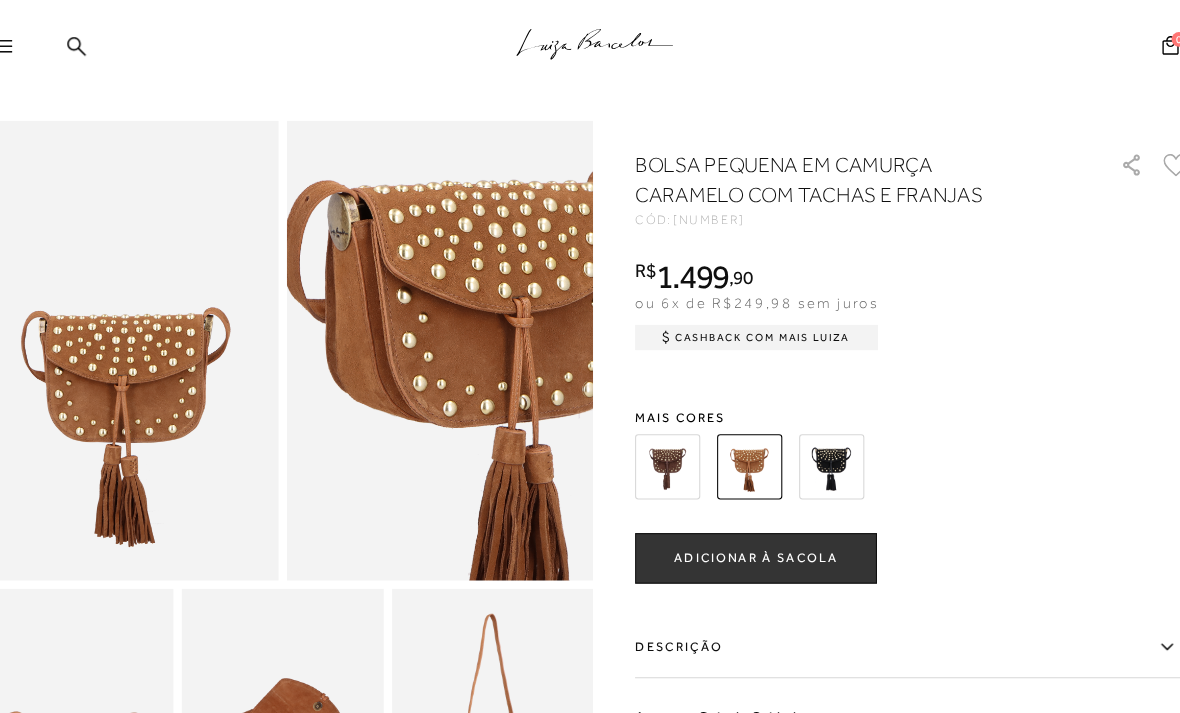scroll, scrollTop: 0, scrollLeft: 0, axis: both 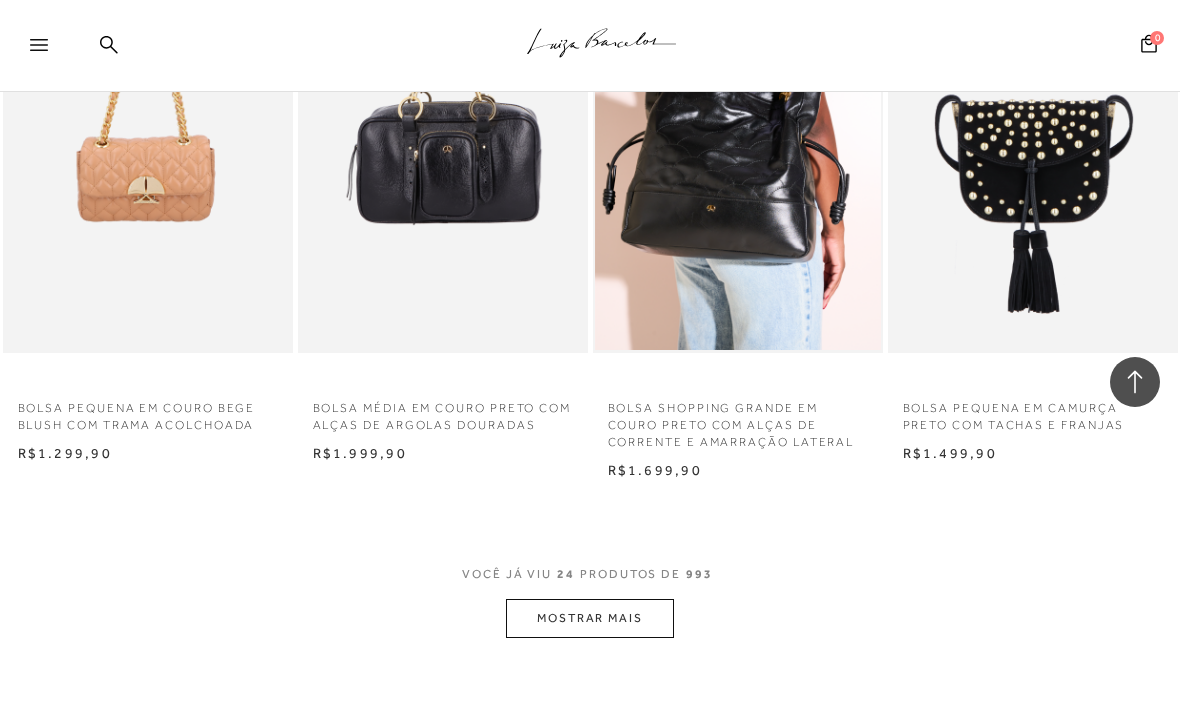 click on "MOSTRAR MAIS" at bounding box center [590, 618] 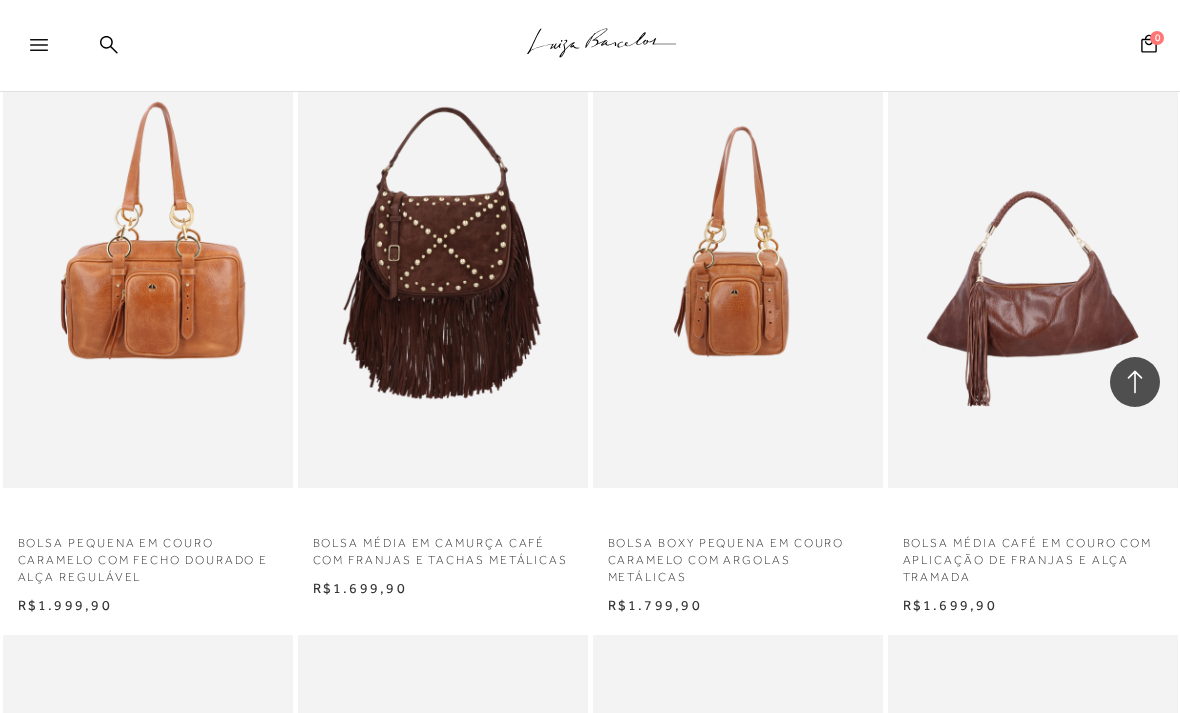 scroll, scrollTop: 3608, scrollLeft: 0, axis: vertical 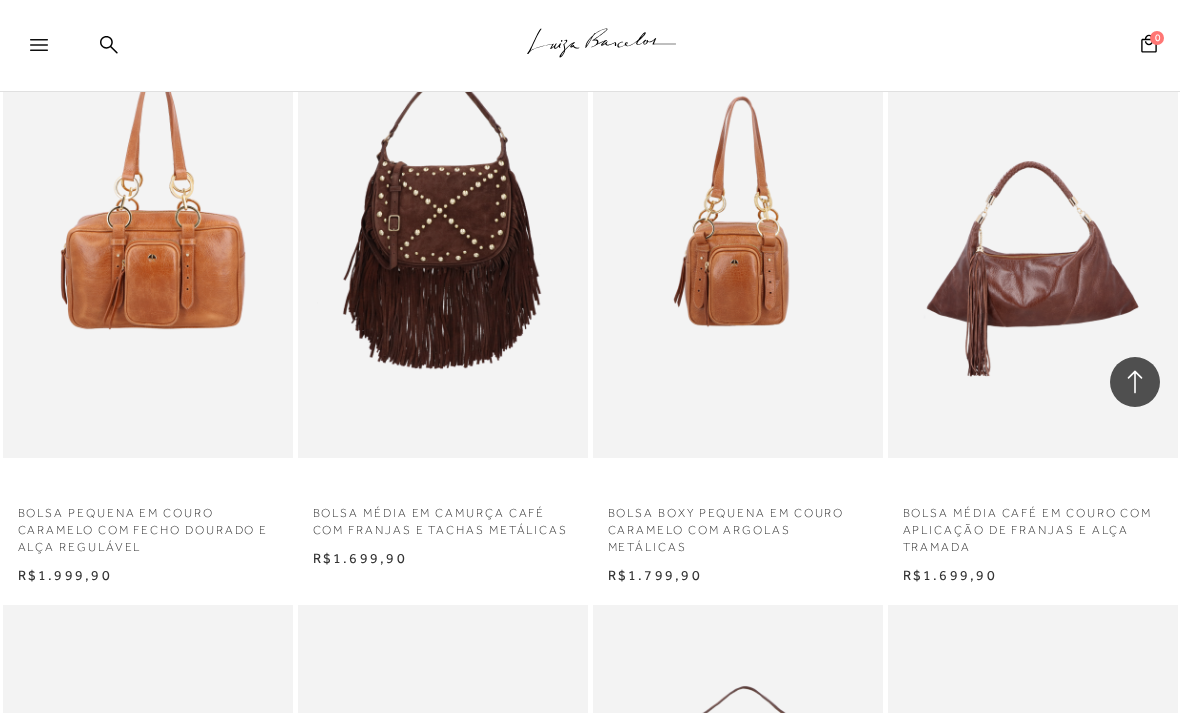click on "BOLSA BOXY PEQUENA EM COURO CARAMELO COM ARGOLAS METÁLICAS" at bounding box center (738, 524) 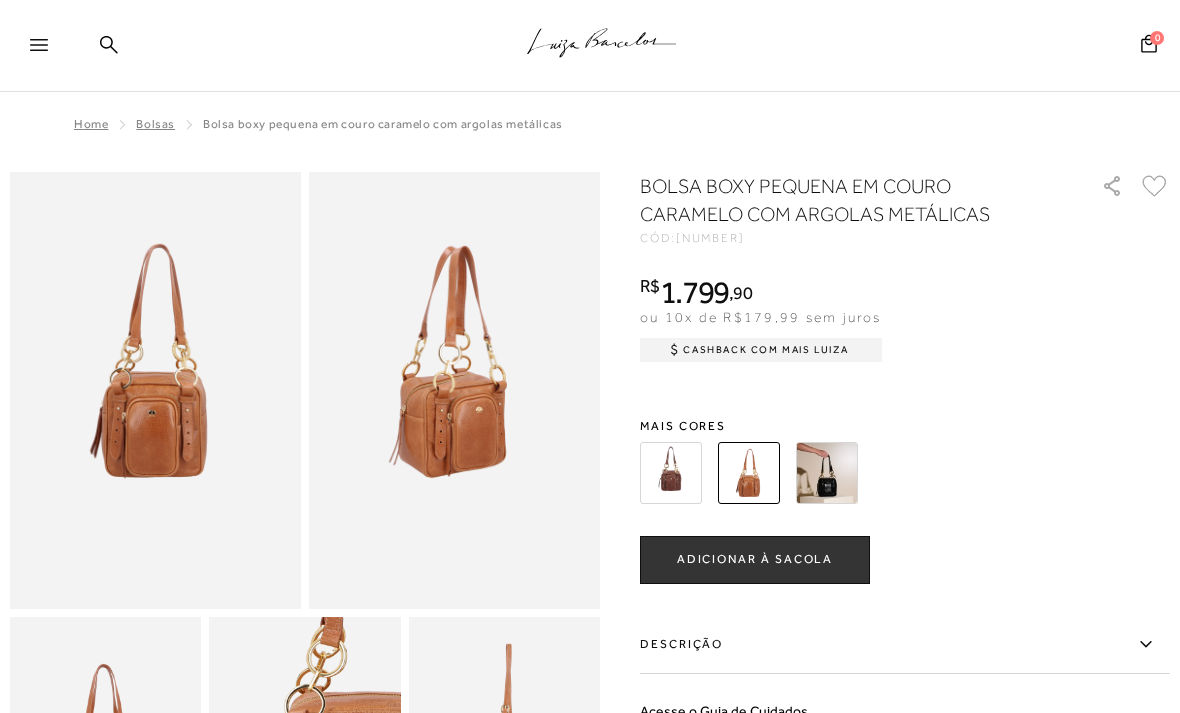 scroll, scrollTop: 0, scrollLeft: 0, axis: both 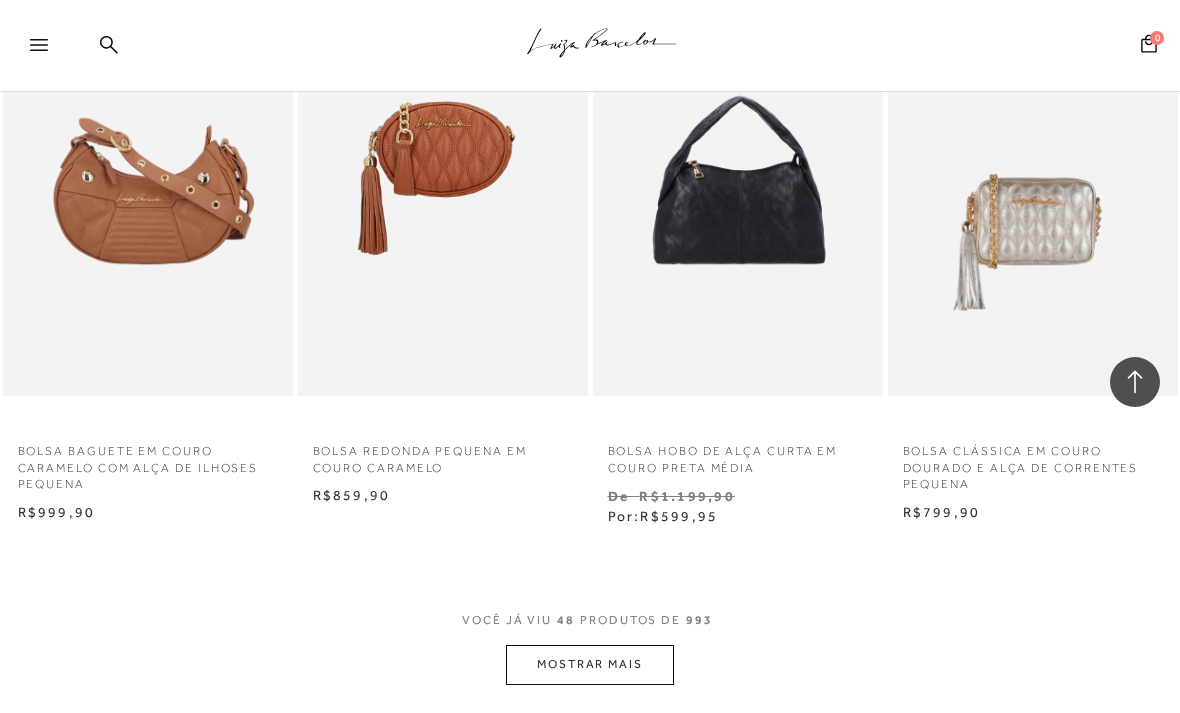 click on "MOSTRAR MAIS" at bounding box center [590, 664] 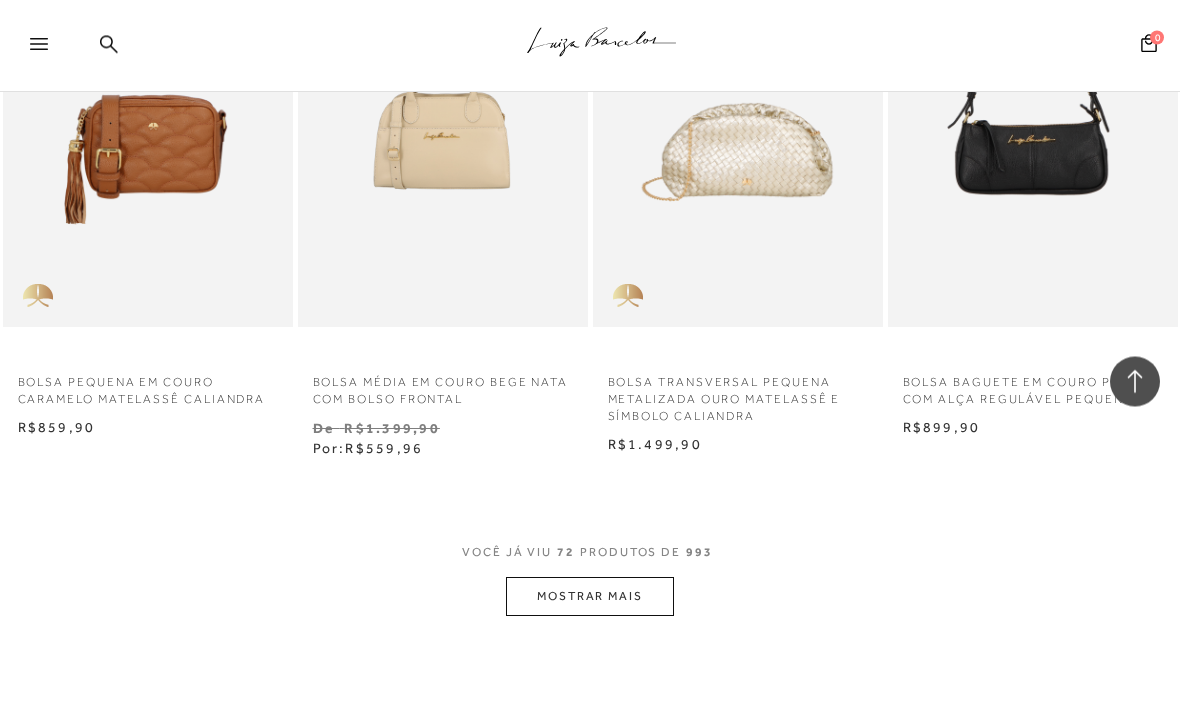 scroll, scrollTop: 10183, scrollLeft: 0, axis: vertical 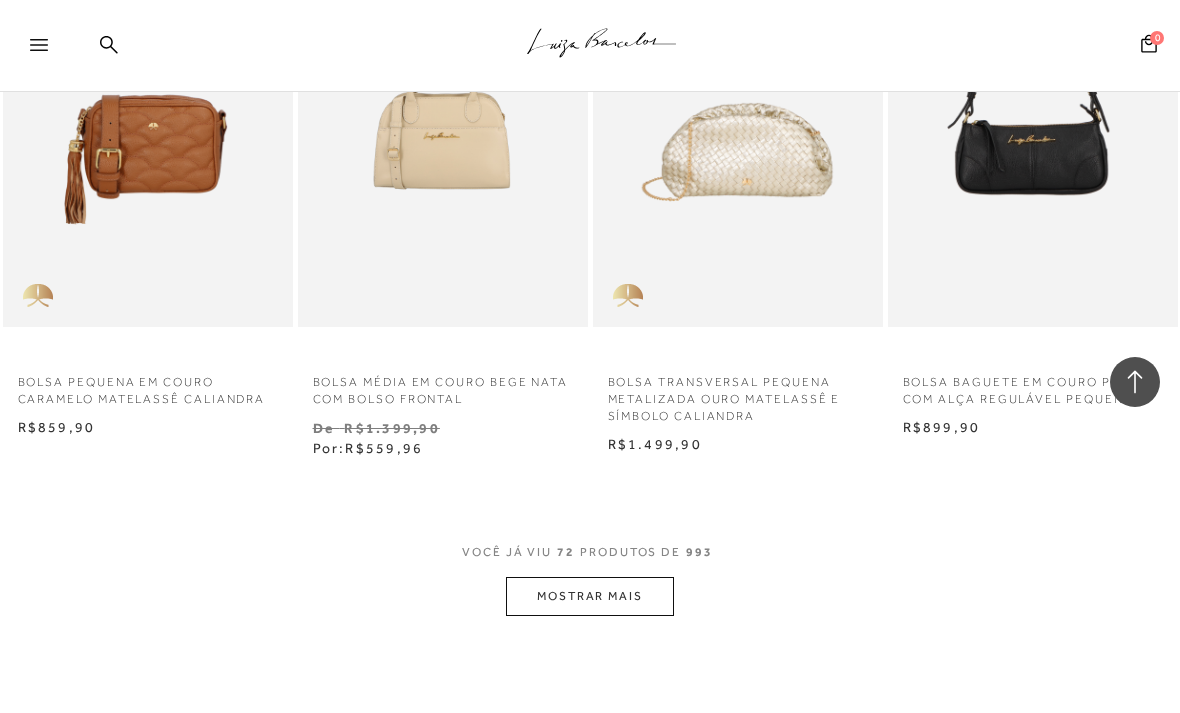 click on "MOSTRAR MAIS" at bounding box center (590, 596) 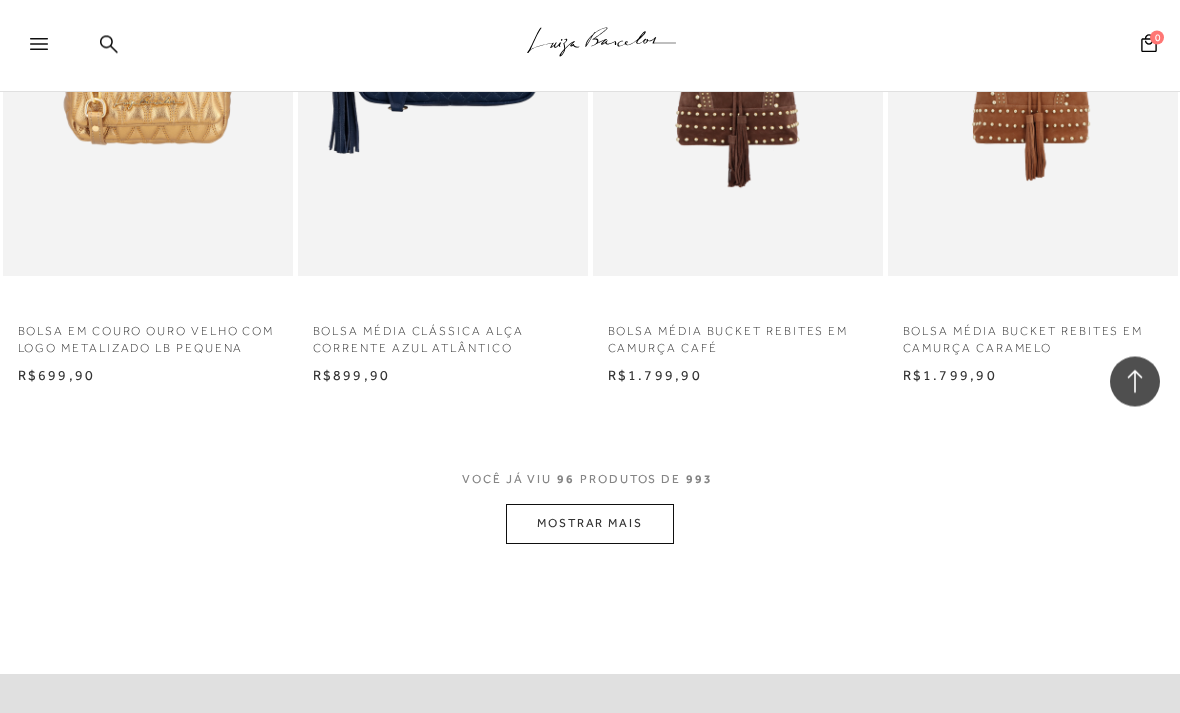 scroll, scrollTop: 13781, scrollLeft: 0, axis: vertical 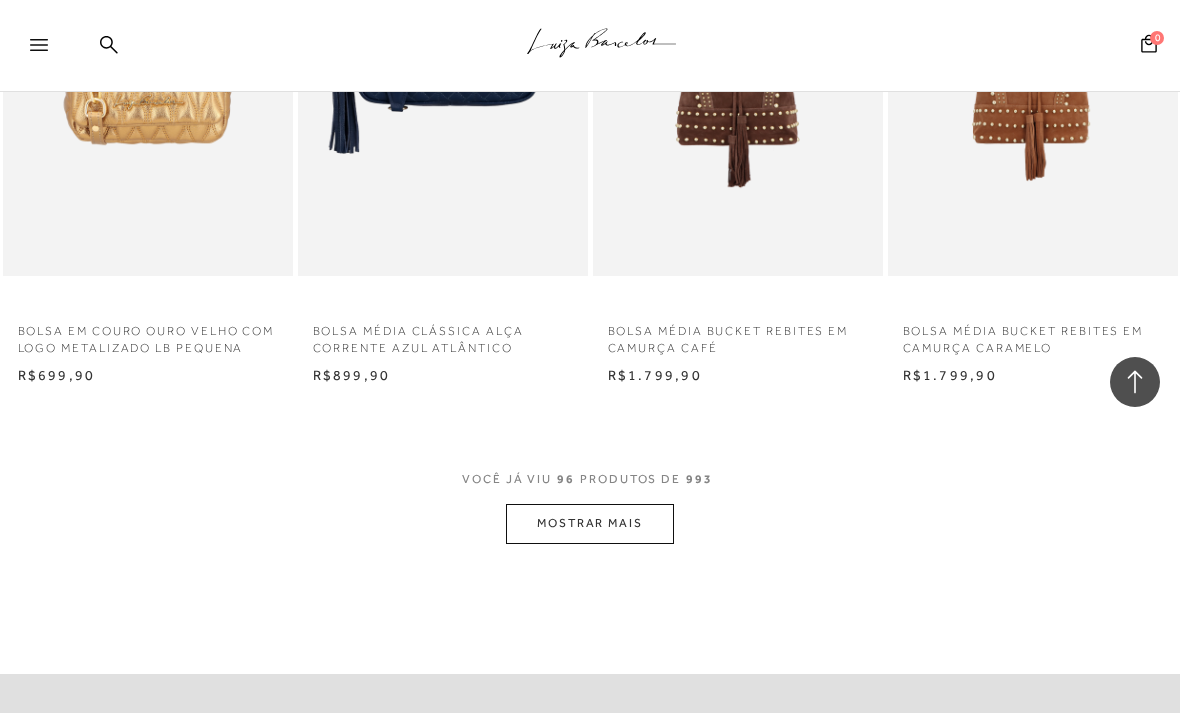 click on "MOSTRAR MAIS" at bounding box center [590, 523] 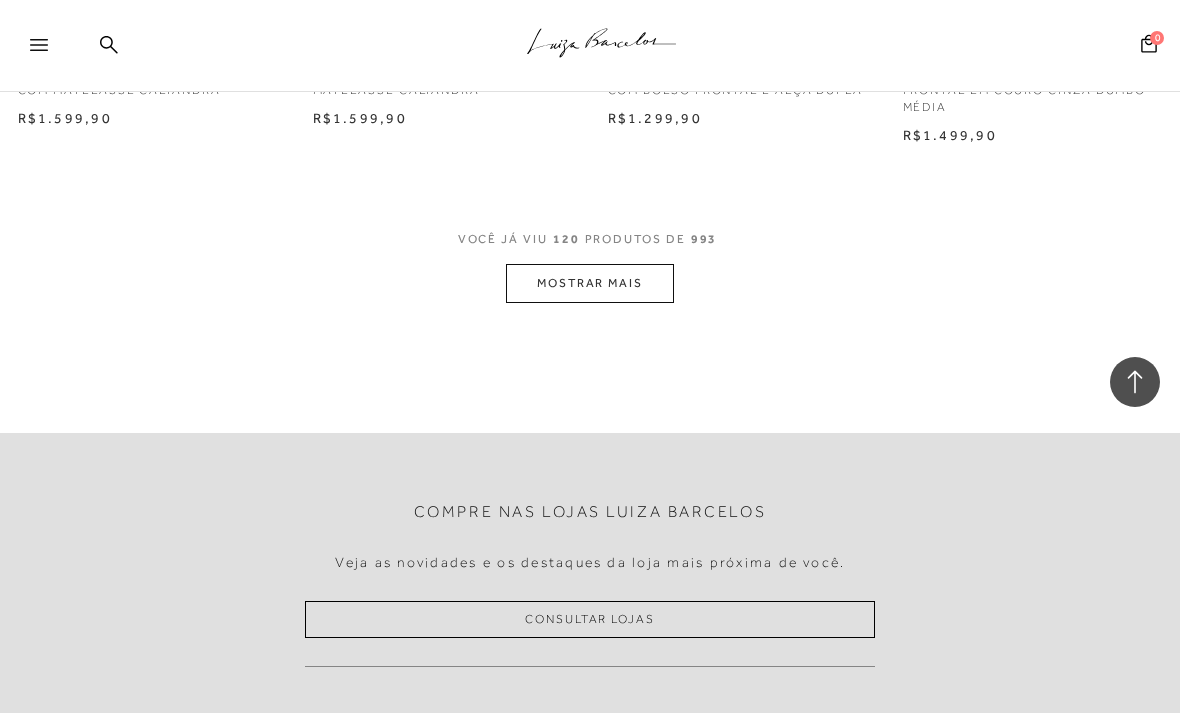 scroll, scrollTop: 17488, scrollLeft: 0, axis: vertical 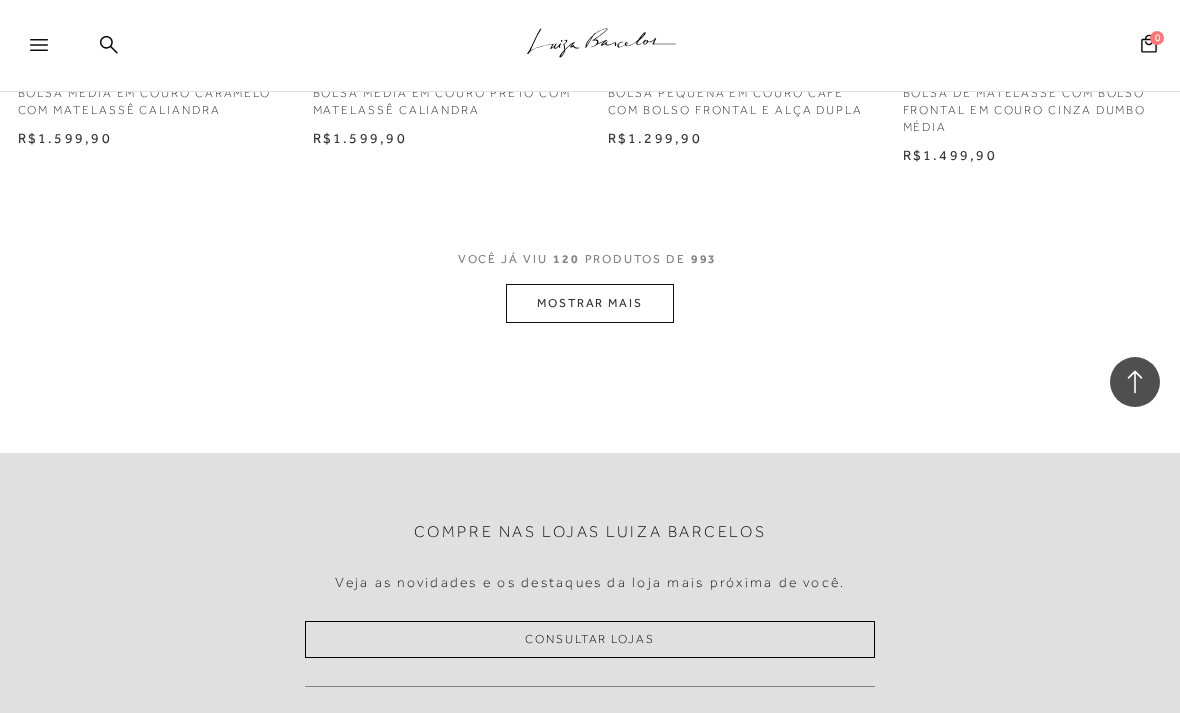 click on "MOSTRAR MAIS" at bounding box center [590, 303] 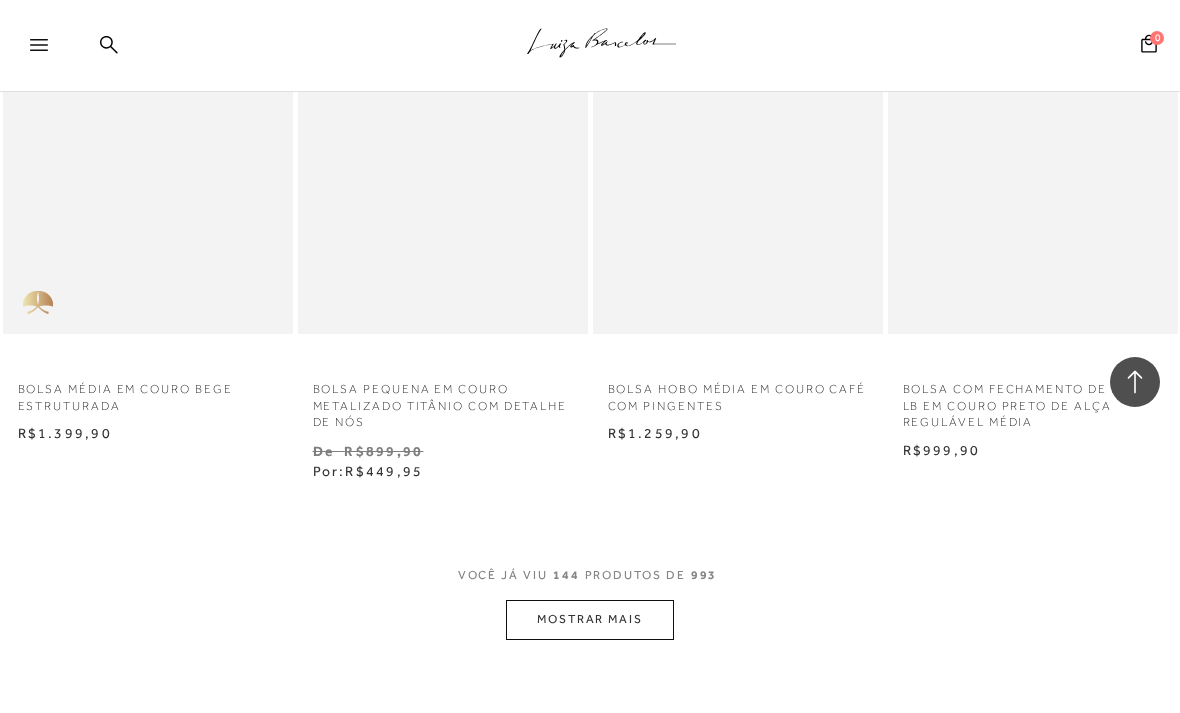 scroll, scrollTop: 20717, scrollLeft: 0, axis: vertical 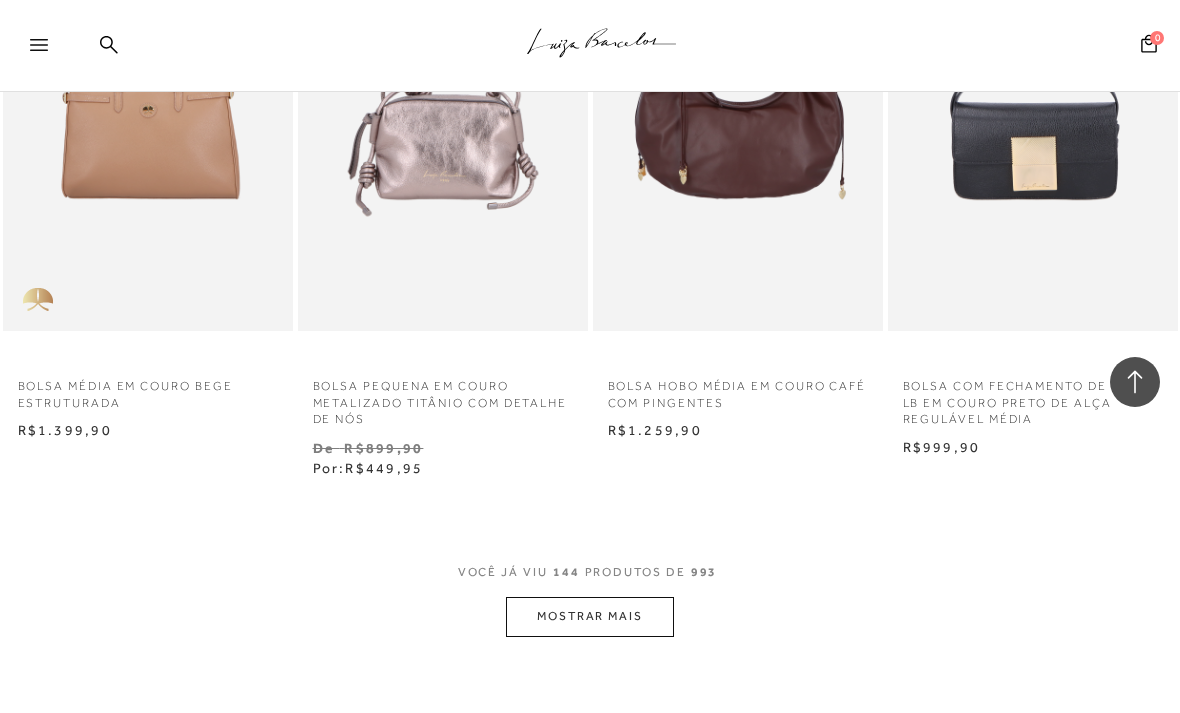 click on "MOSTRAR MAIS" at bounding box center (590, 616) 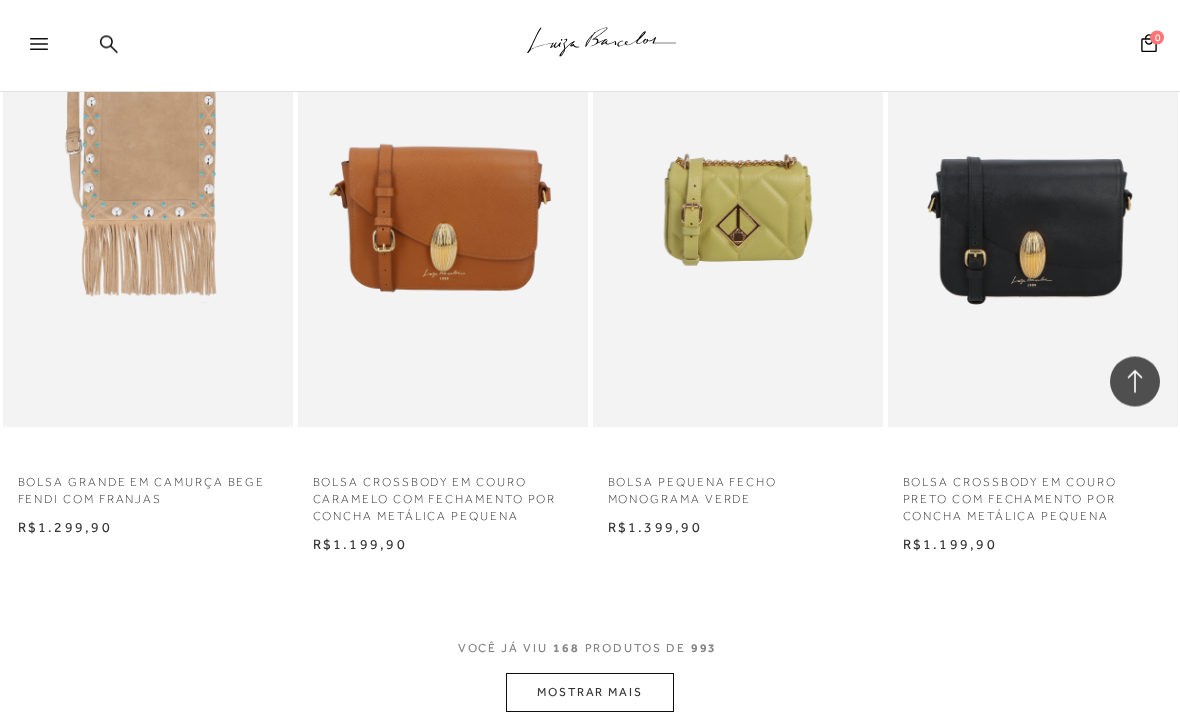 scroll, scrollTop: 24229, scrollLeft: 0, axis: vertical 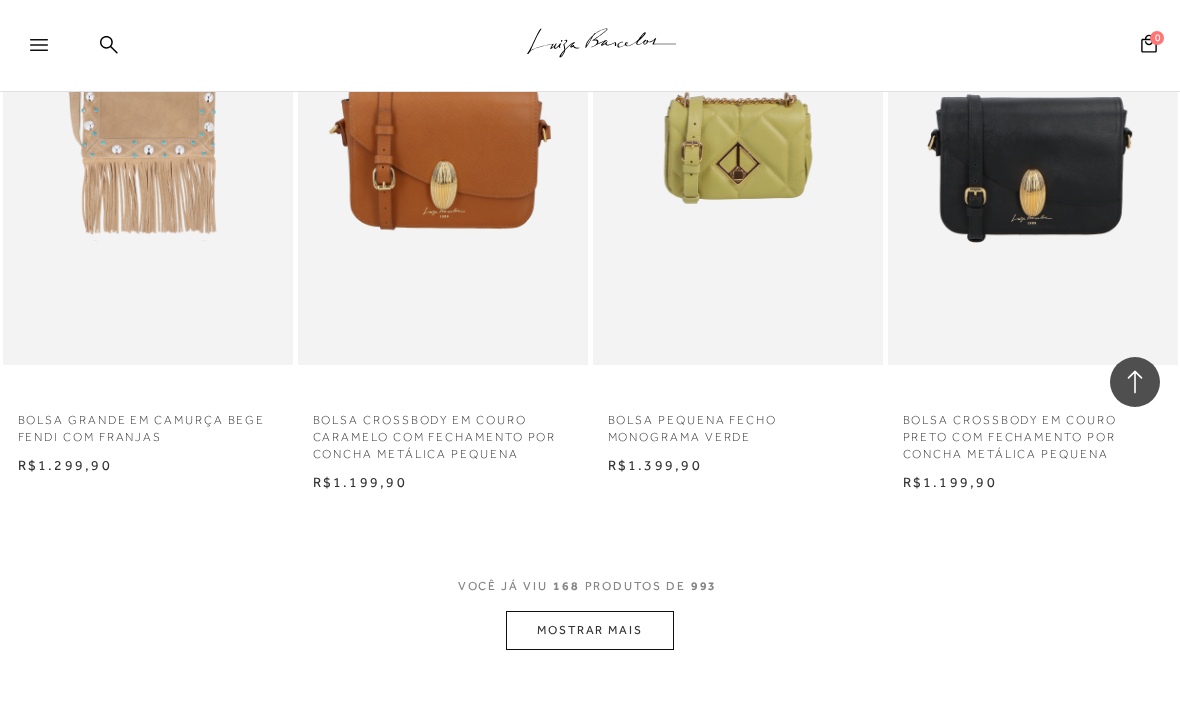 click on "MOSTRAR MAIS" at bounding box center (590, 630) 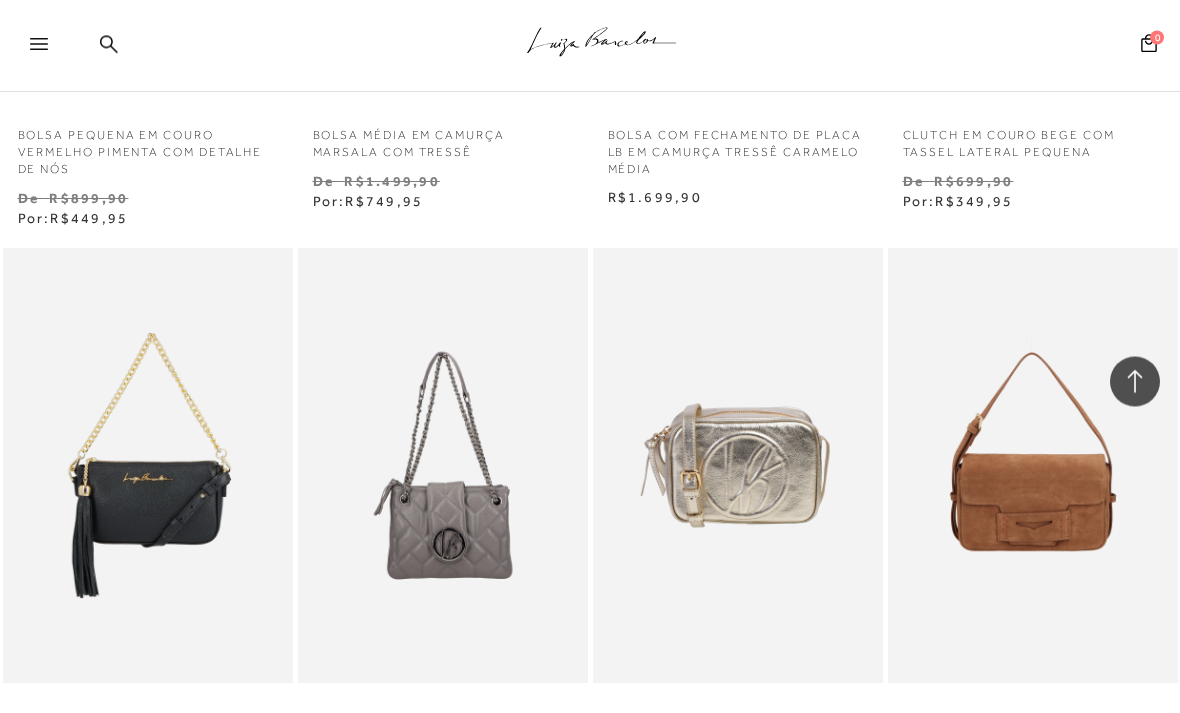 scroll, scrollTop: 25746, scrollLeft: 0, axis: vertical 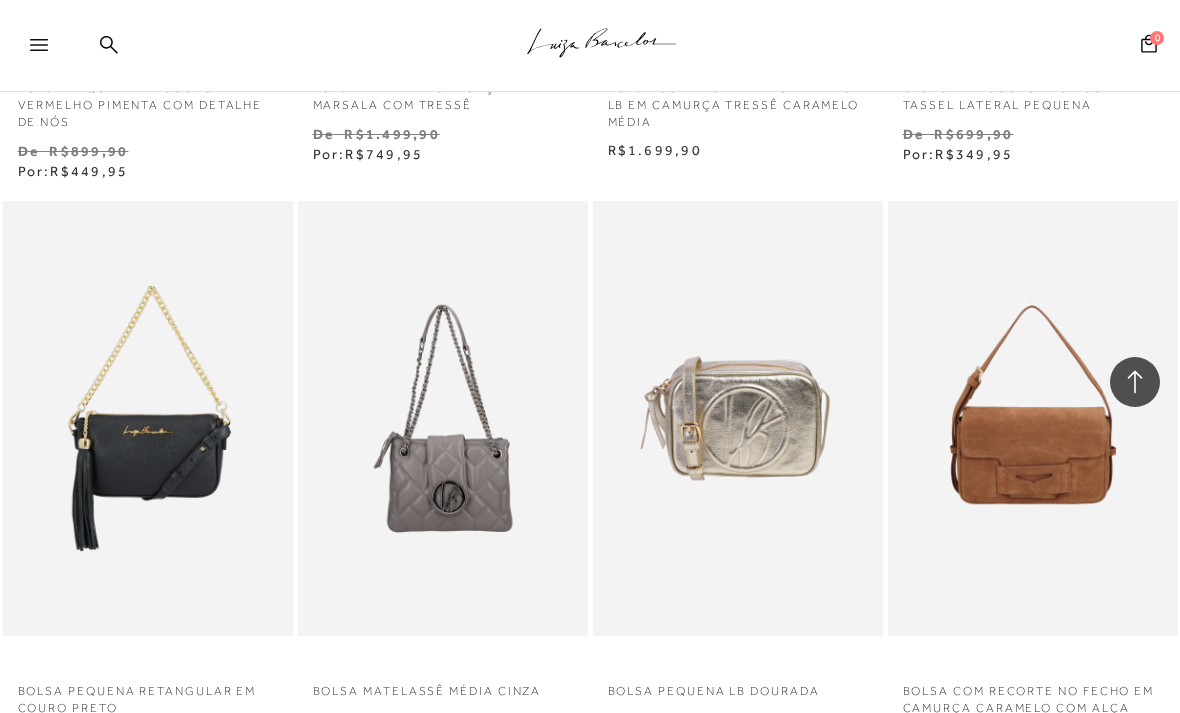 click on "BOLSA COM RECORTE NO FECHO EM CAMURÇA CARAMELO COM ALÇA AJUSTÁVEL PEQUENA" at bounding box center [1033, 702] 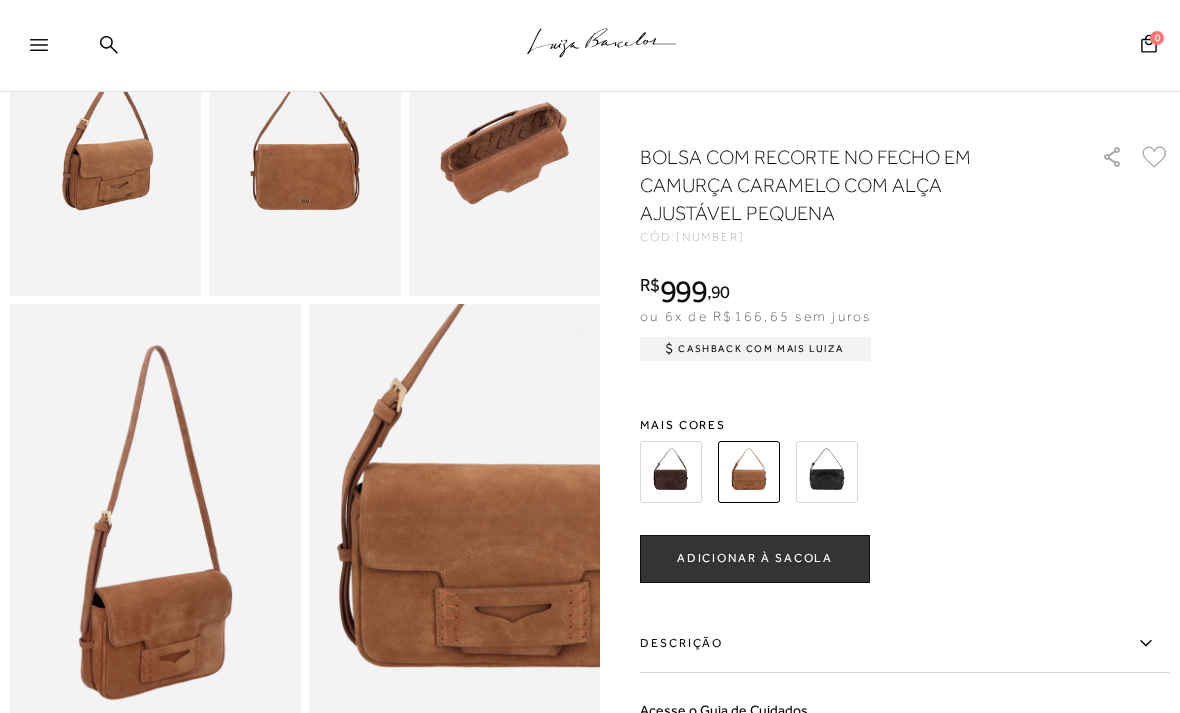 scroll, scrollTop: 655, scrollLeft: 0, axis: vertical 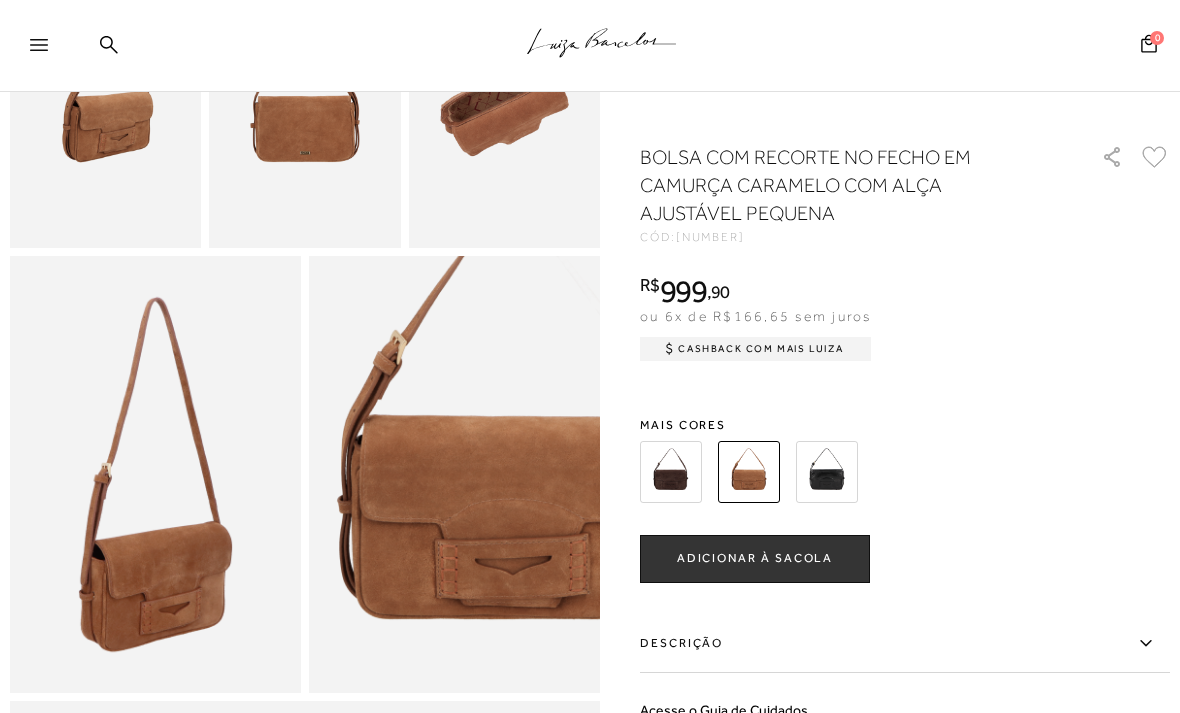 click at bounding box center [155, 474] 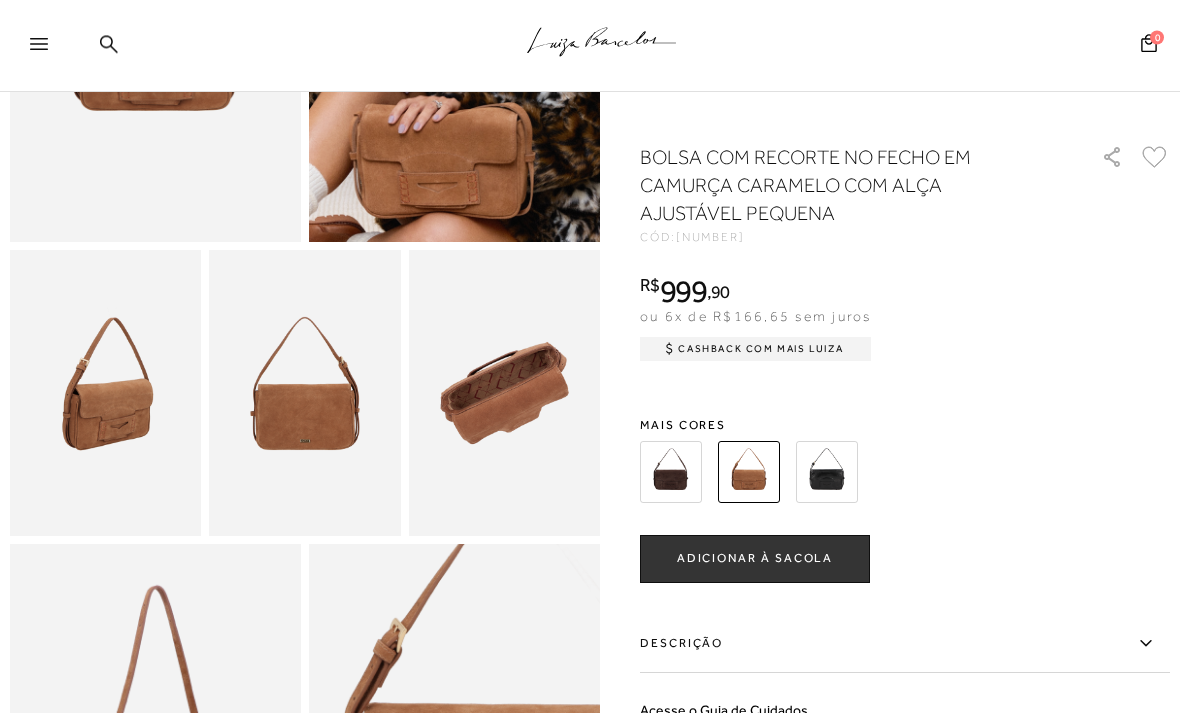 scroll, scrollTop: 367, scrollLeft: 0, axis: vertical 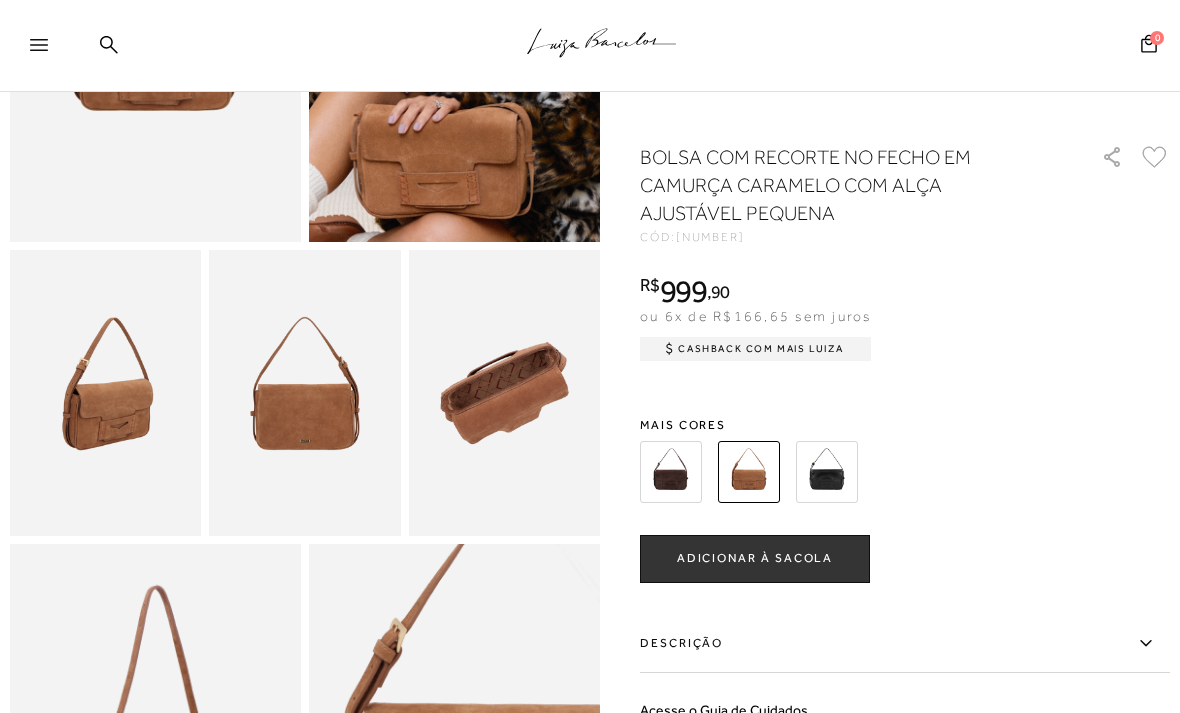click at bounding box center (504, 393) 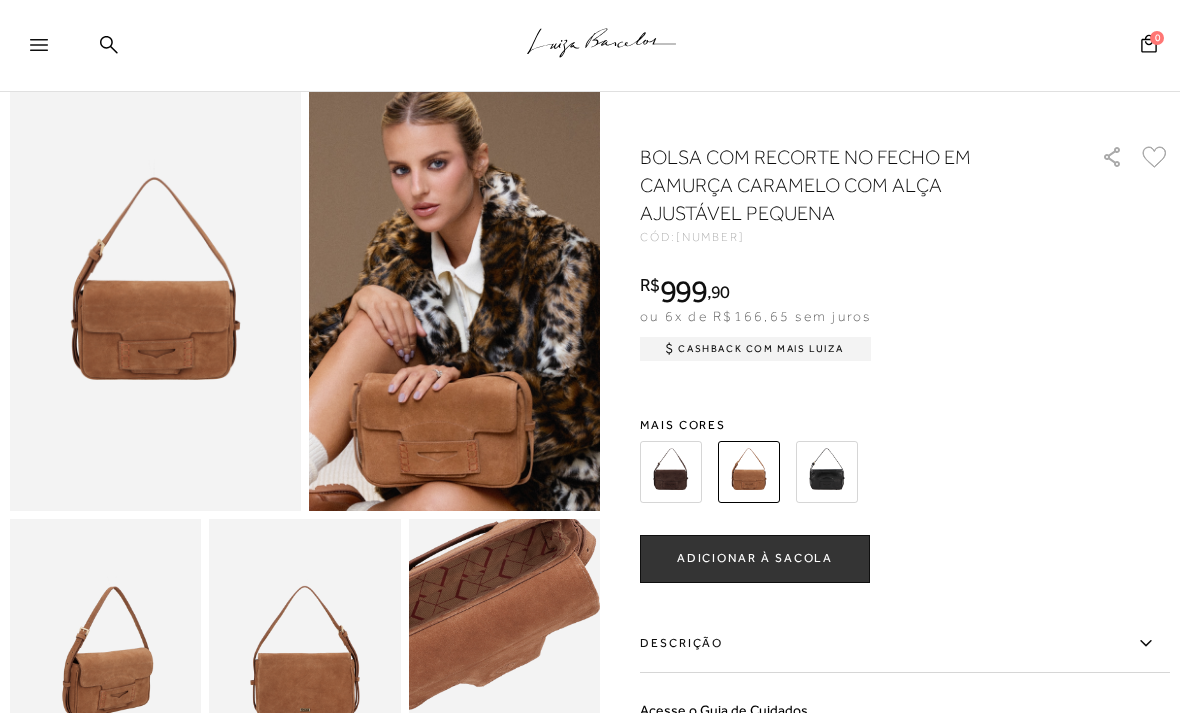 scroll, scrollTop: 0, scrollLeft: 0, axis: both 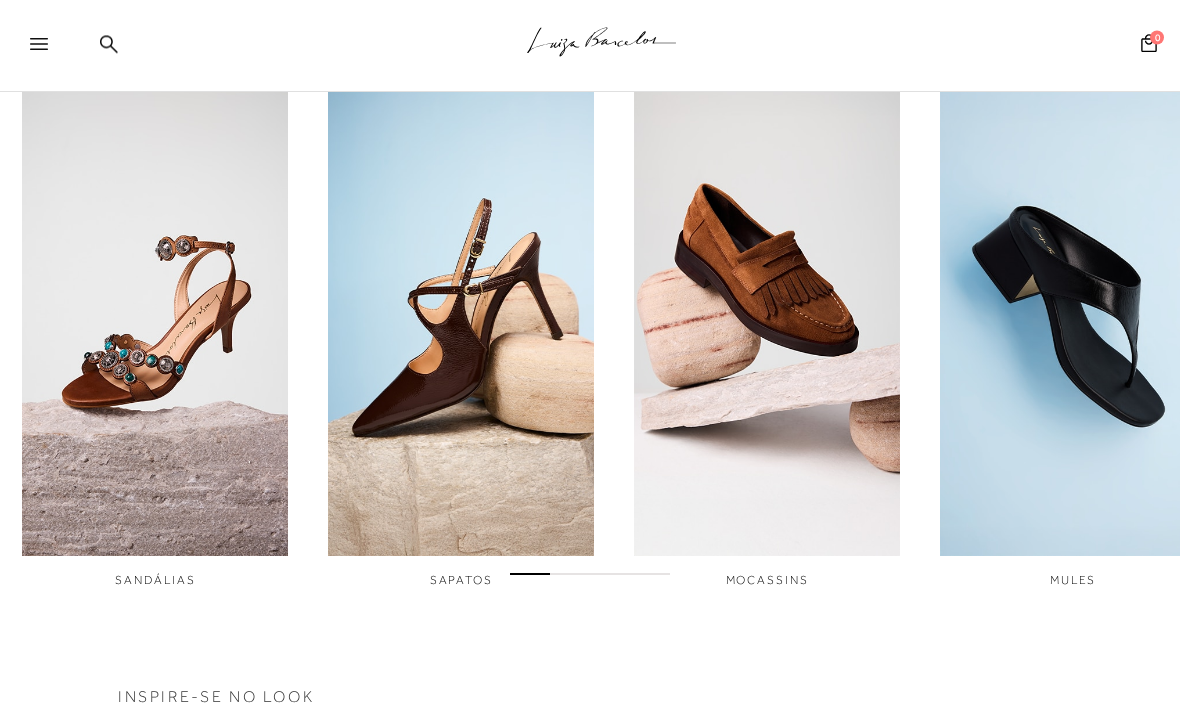 click 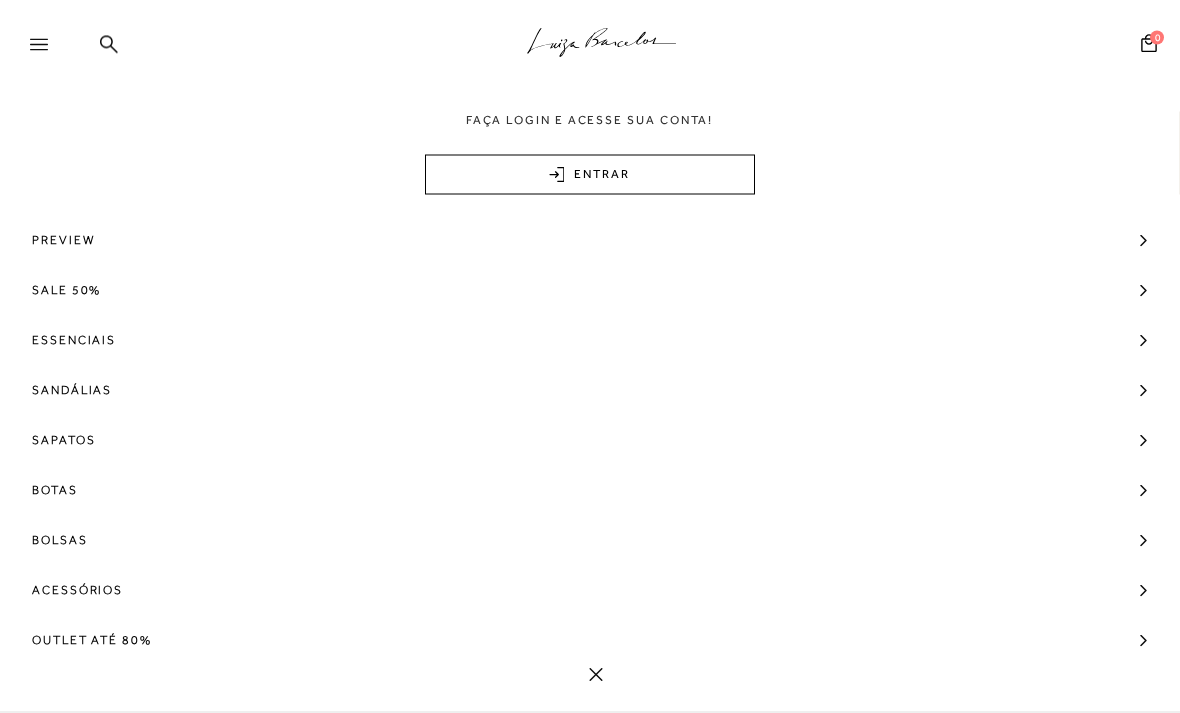 scroll, scrollTop: 636, scrollLeft: 0, axis: vertical 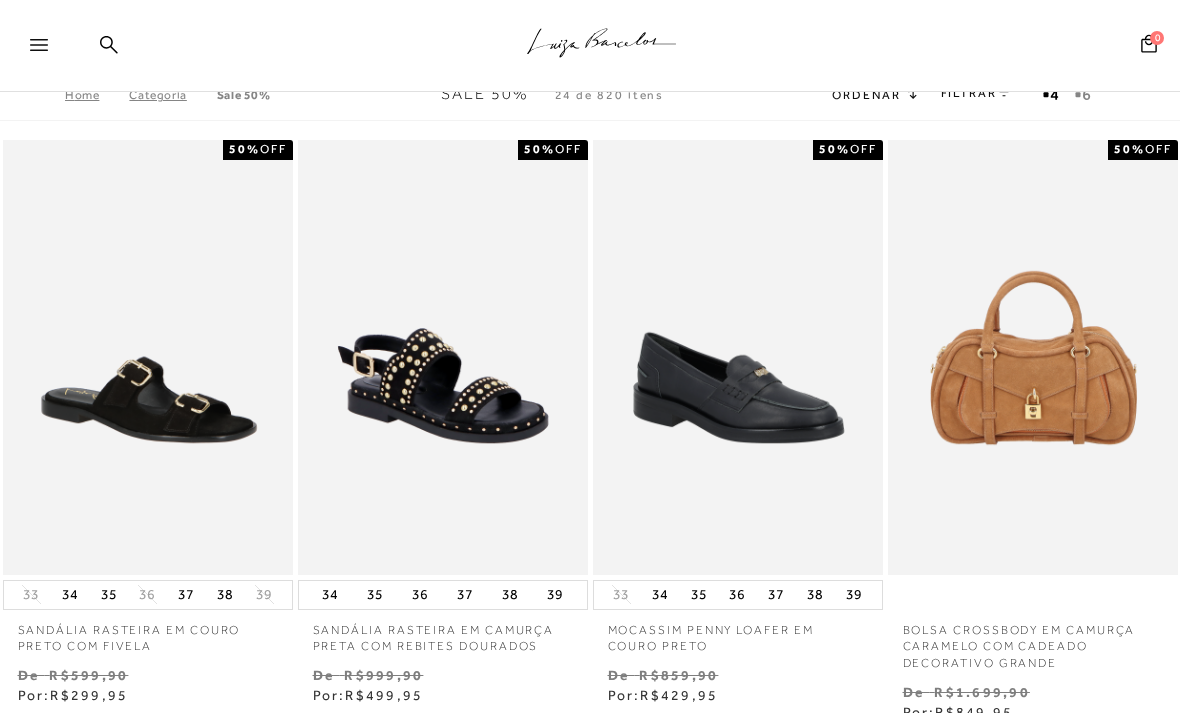 click 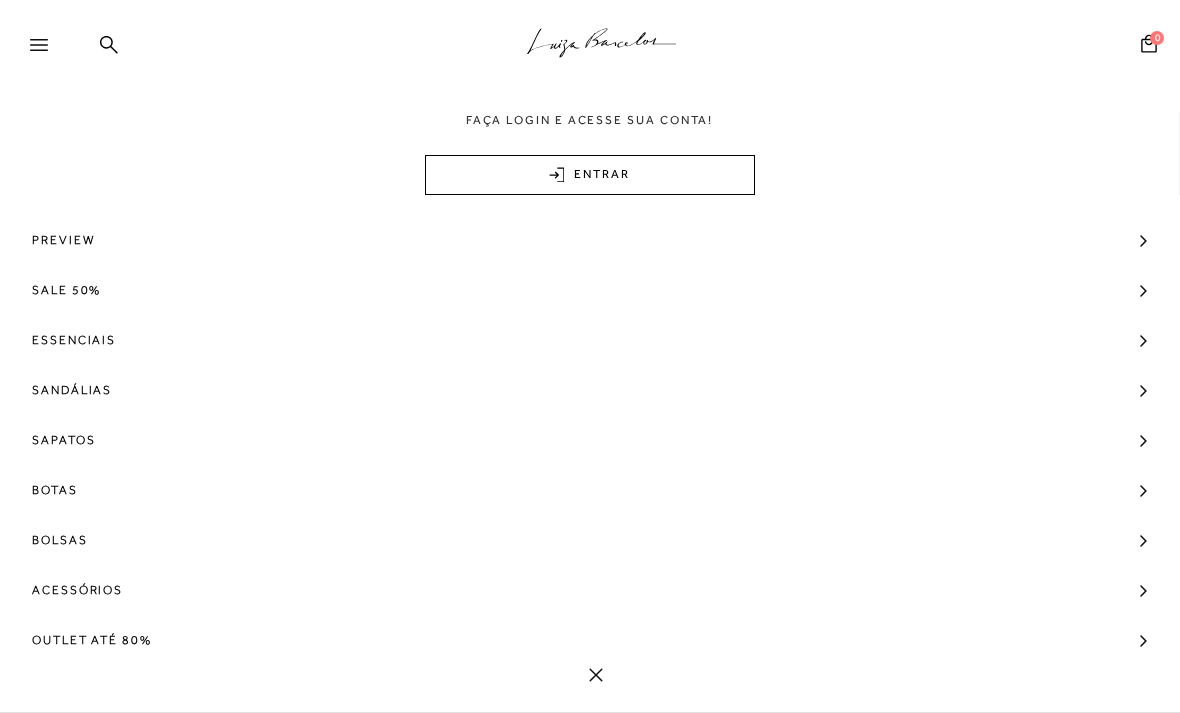 click on "Preview" at bounding box center [63, 240] 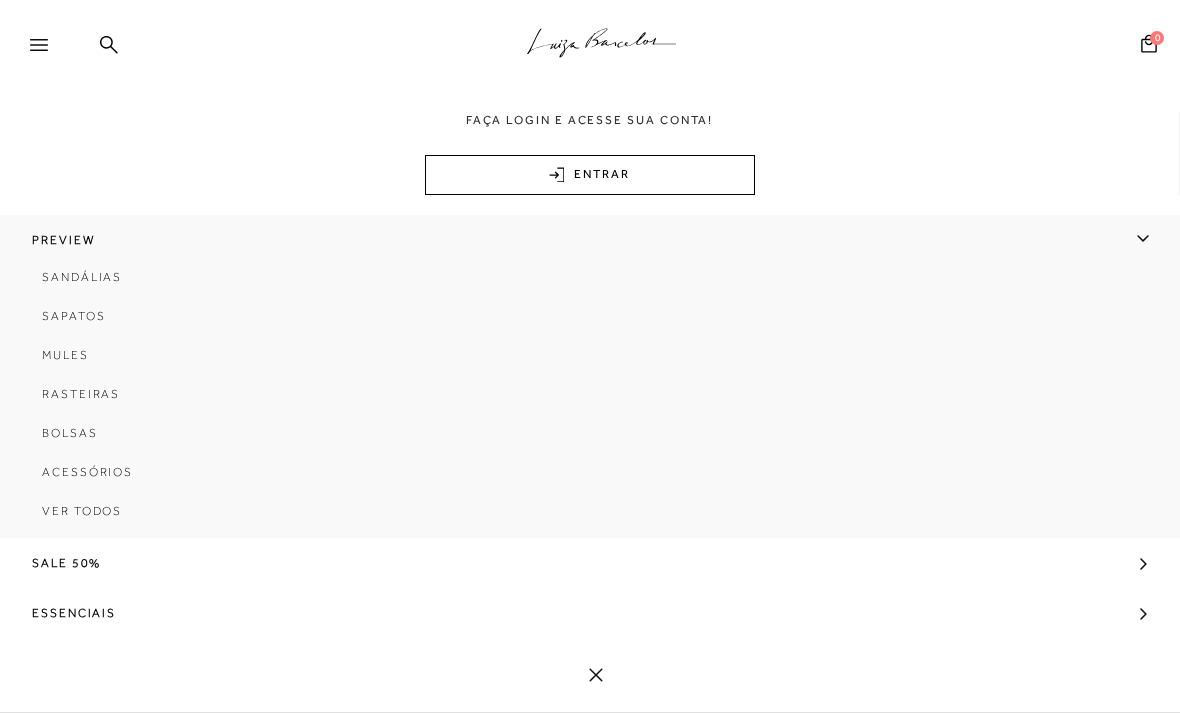 click on "Ver Todos" at bounding box center [82, 511] 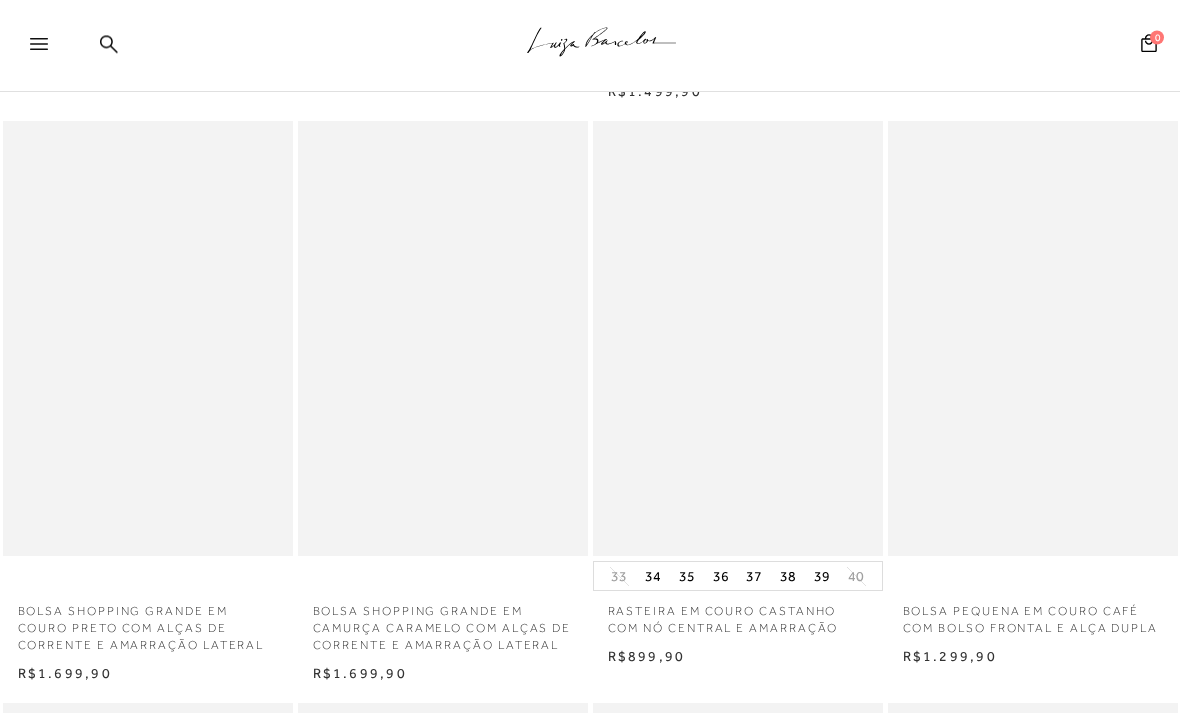 scroll, scrollTop: 1208, scrollLeft: 0, axis: vertical 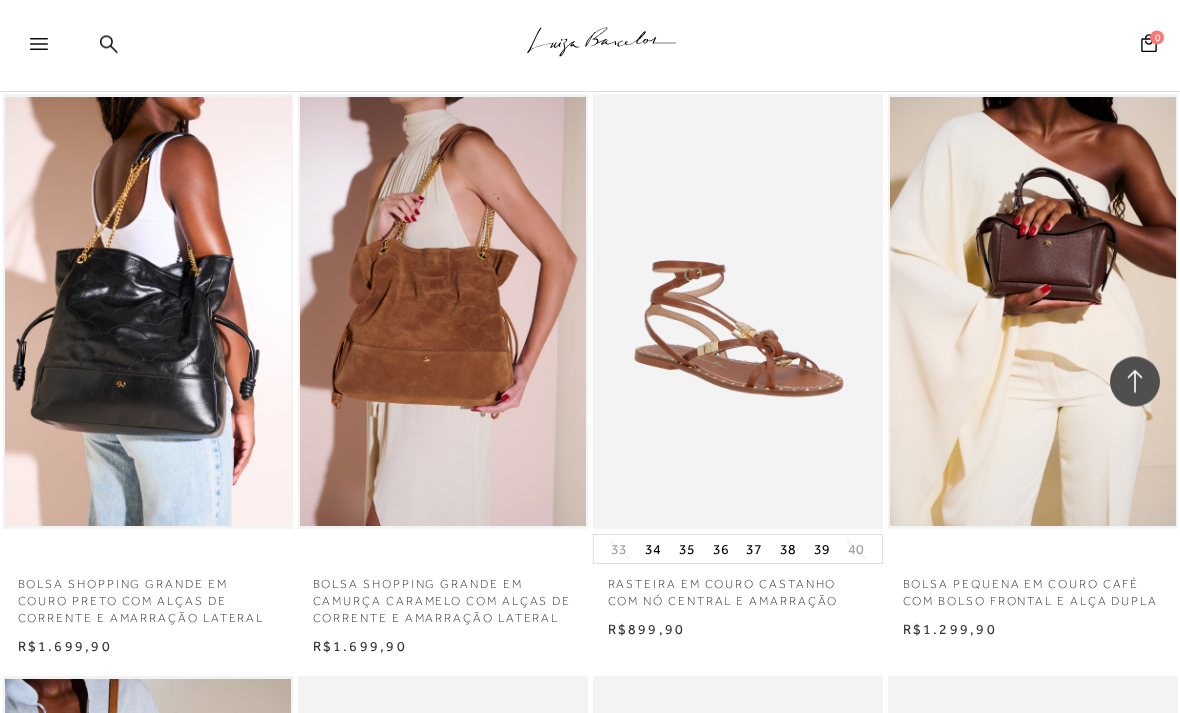 click at bounding box center [1034, 312] 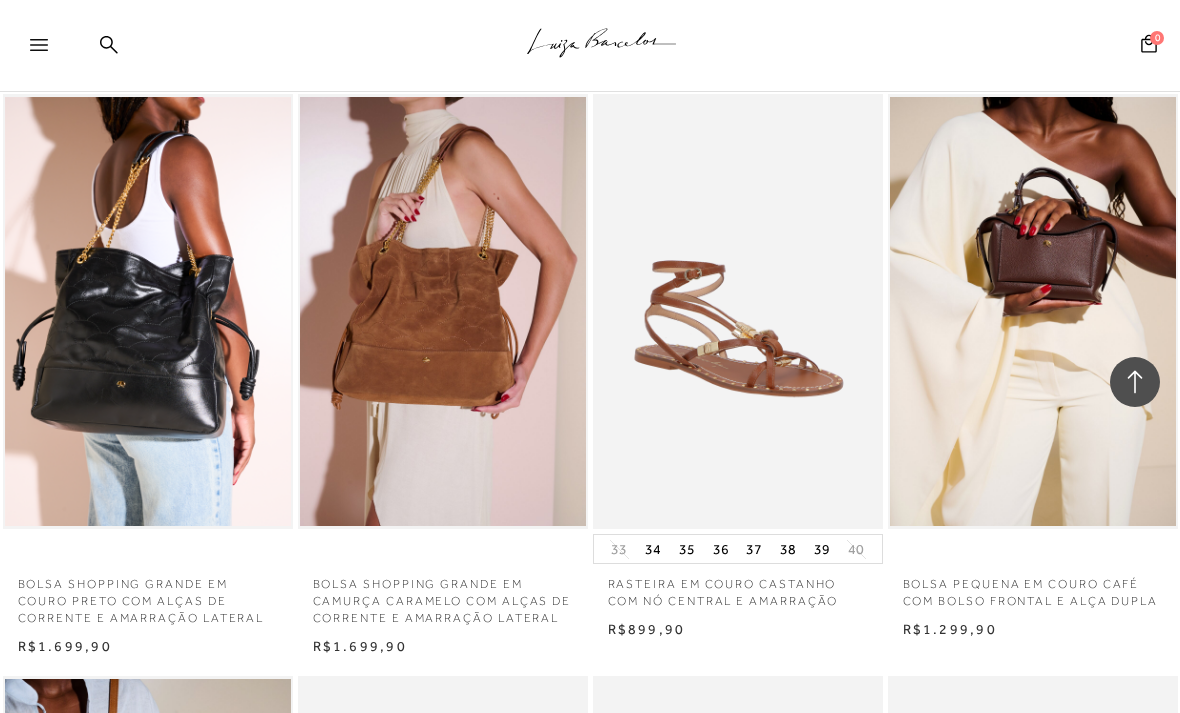 click at bounding box center (1034, 311) 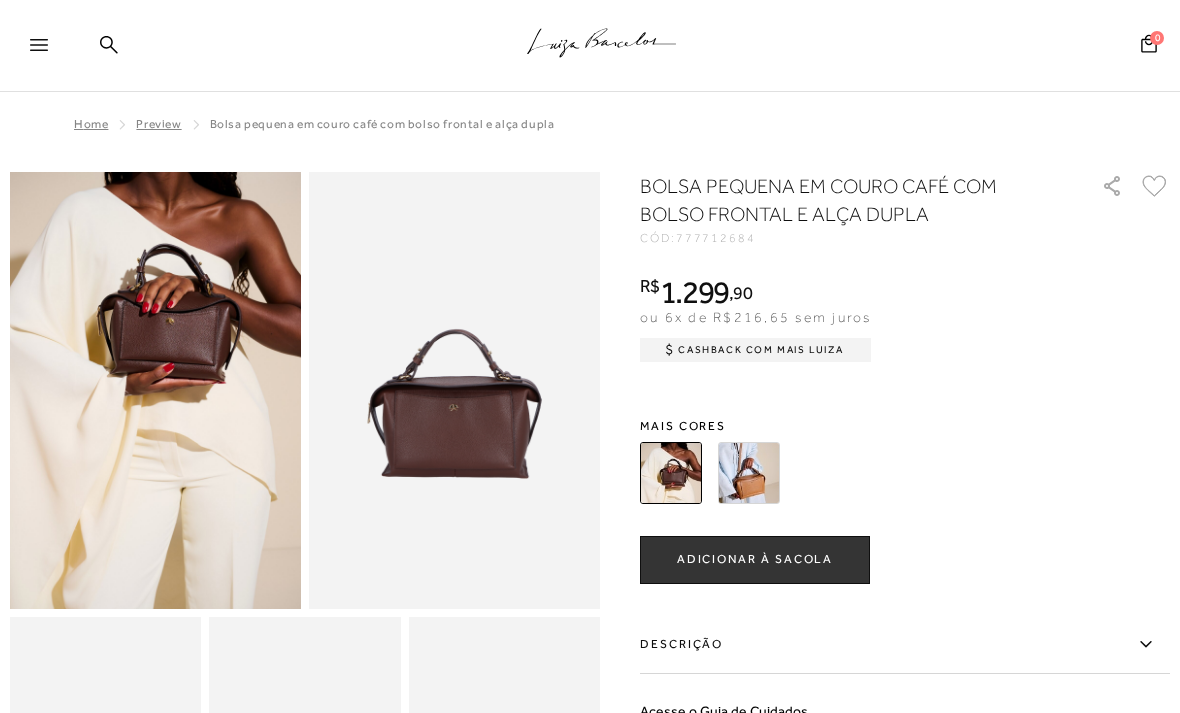 scroll, scrollTop: 0, scrollLeft: 0, axis: both 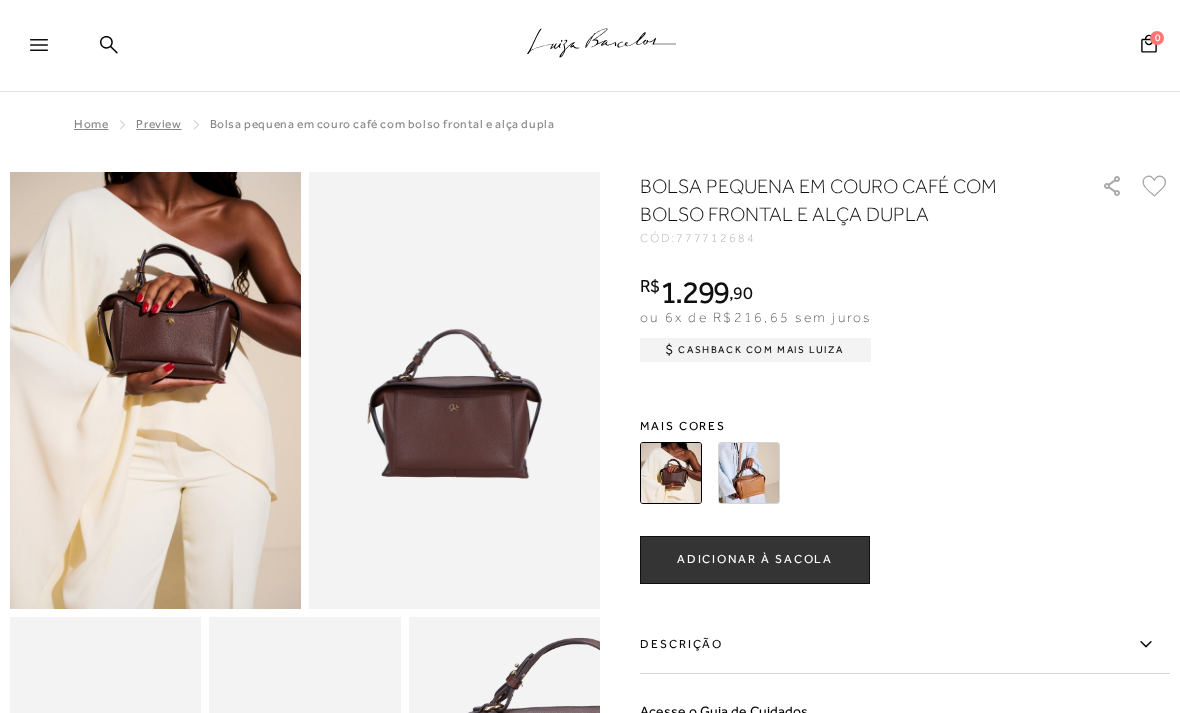 click at bounding box center (749, 473) 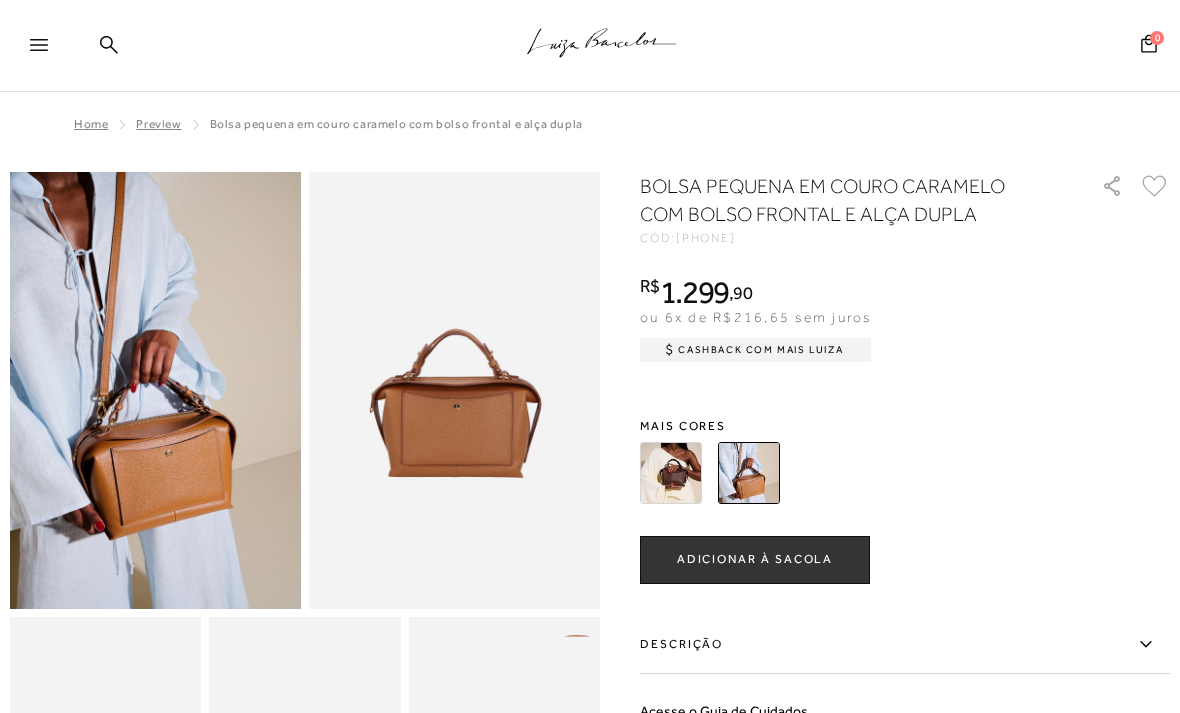 scroll, scrollTop: 0, scrollLeft: 0, axis: both 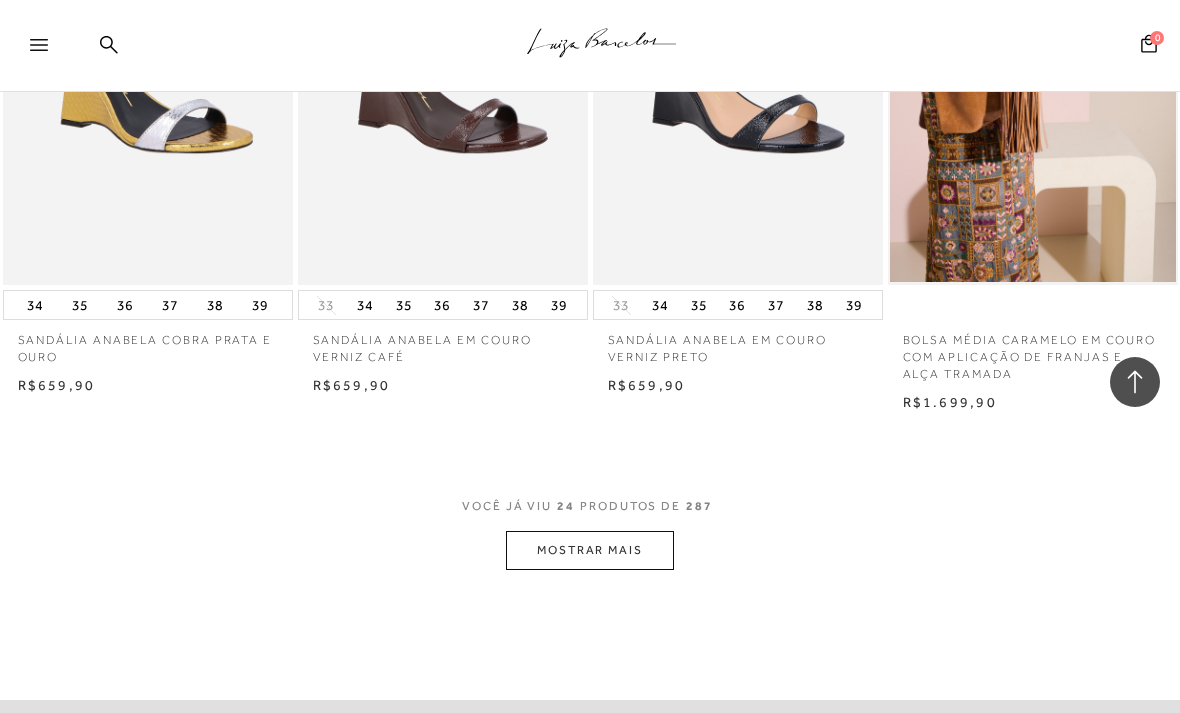 click on "MOSTRAR MAIS" at bounding box center [590, 550] 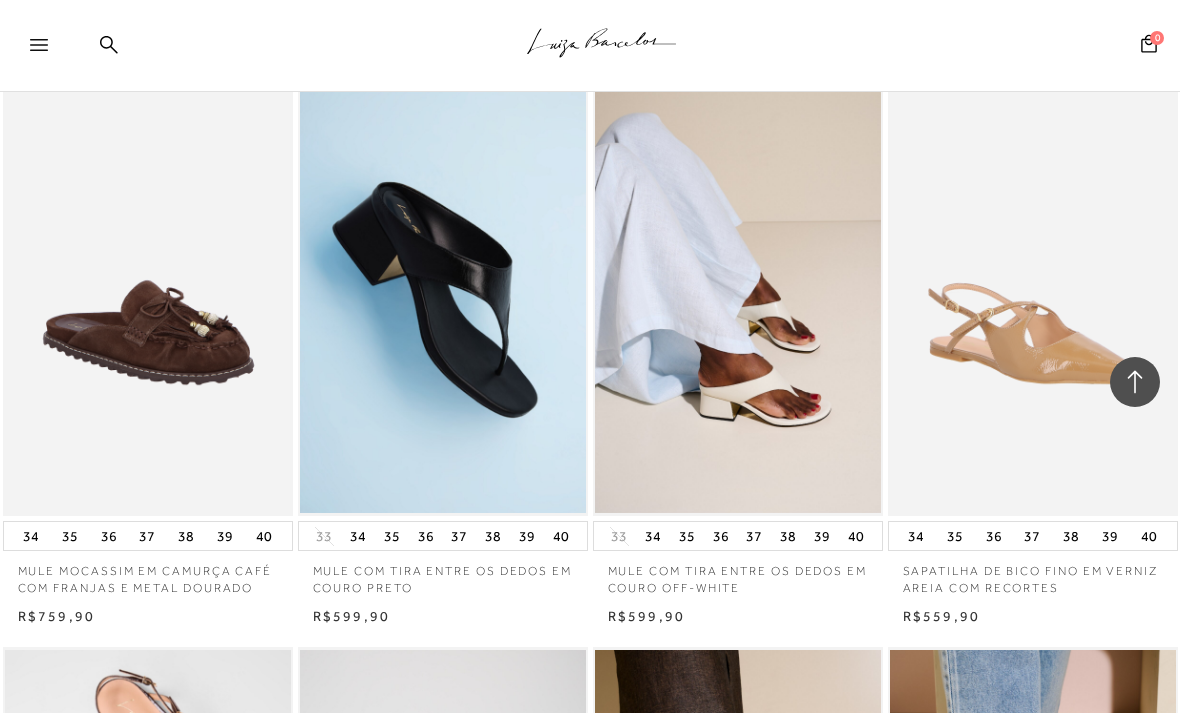 scroll, scrollTop: 4950, scrollLeft: 0, axis: vertical 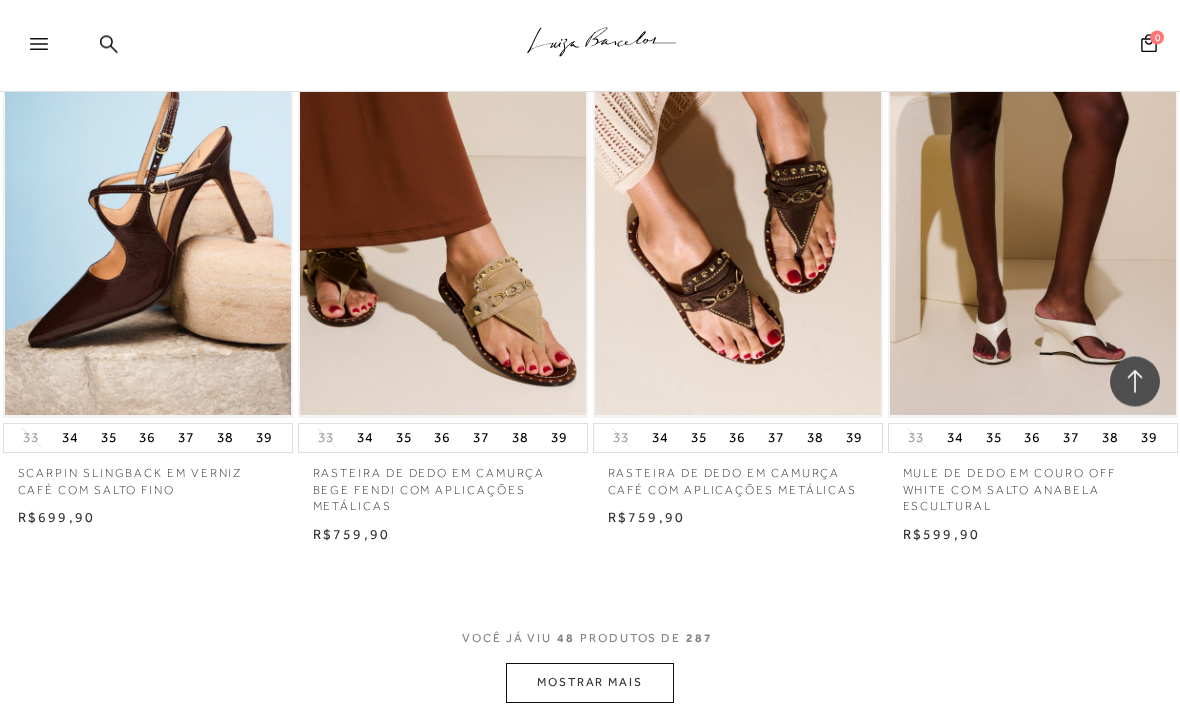 click on "MOSTRAR MAIS" at bounding box center (590, 683) 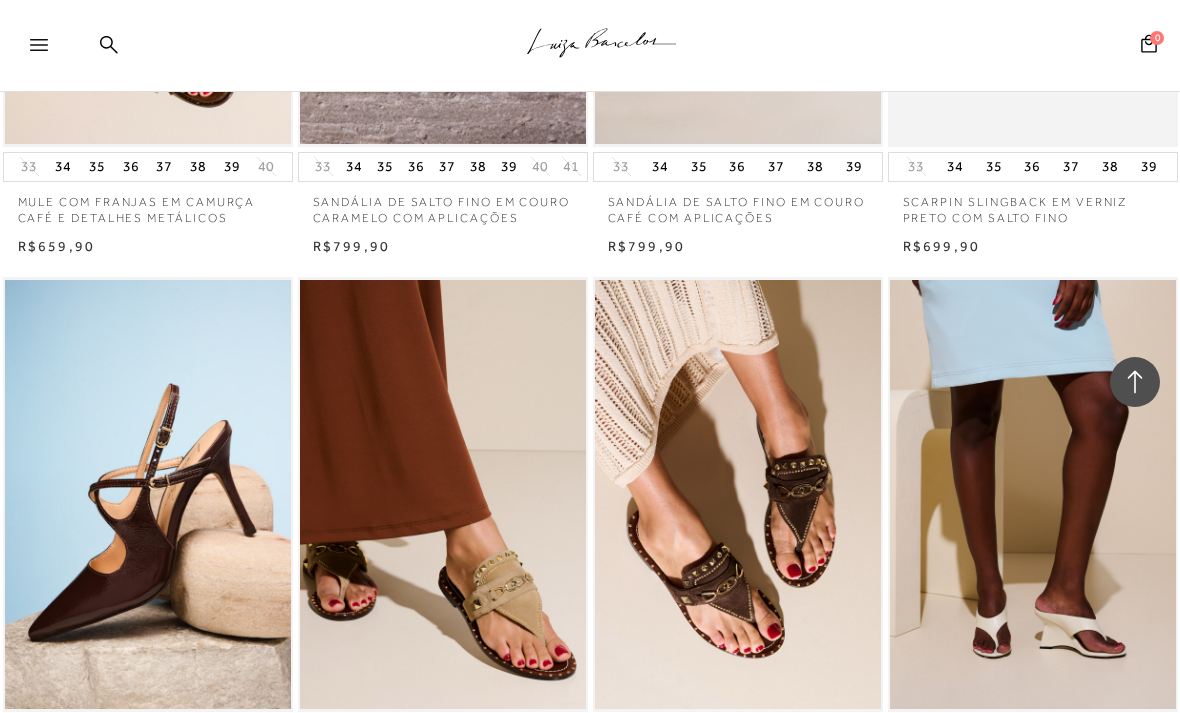 scroll, scrollTop: 6230, scrollLeft: 0, axis: vertical 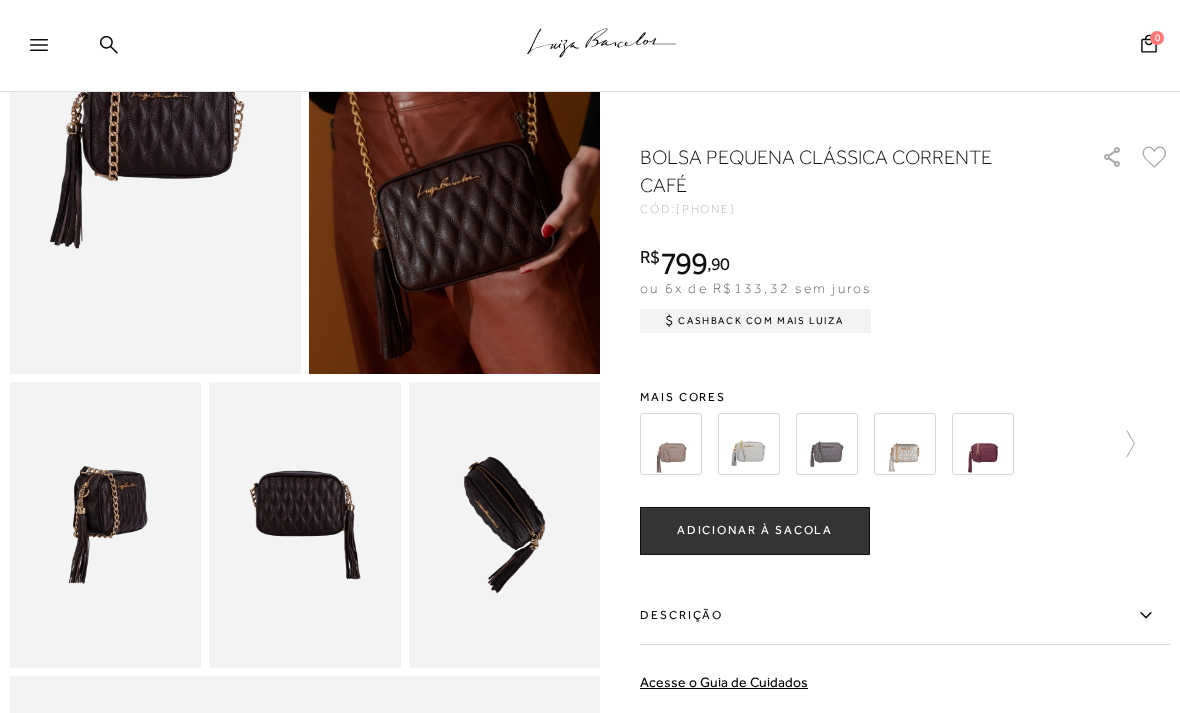 click at bounding box center (105, 525) 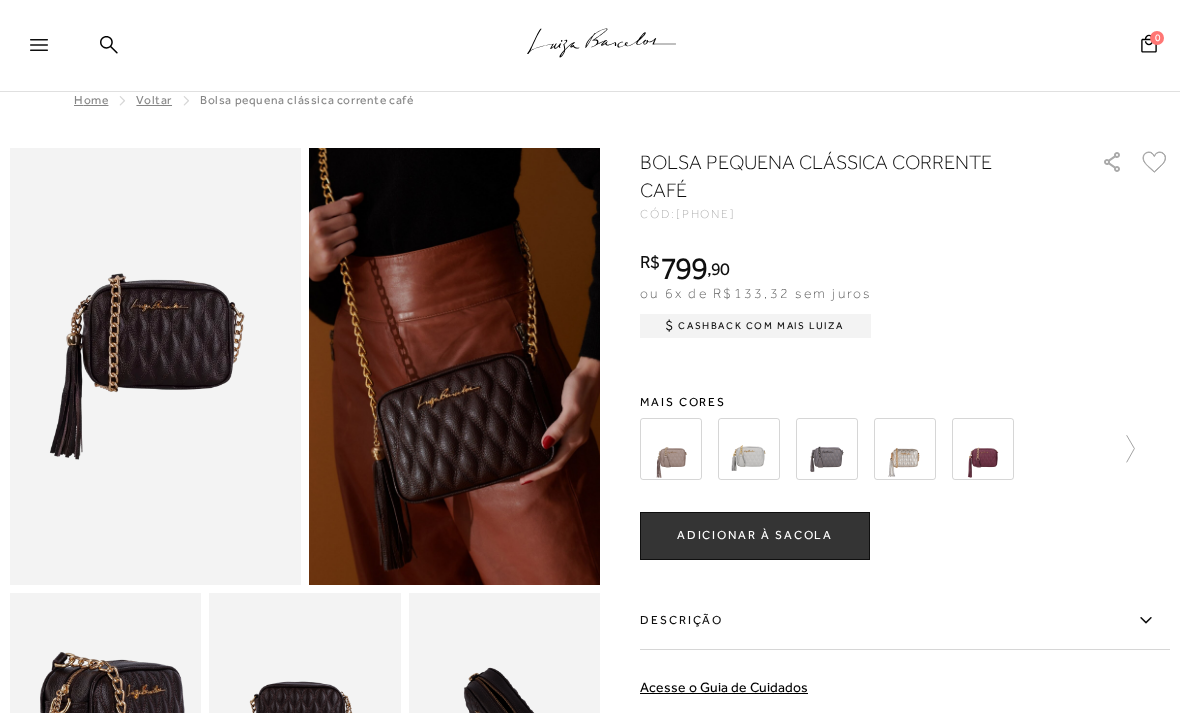 scroll, scrollTop: 0, scrollLeft: 0, axis: both 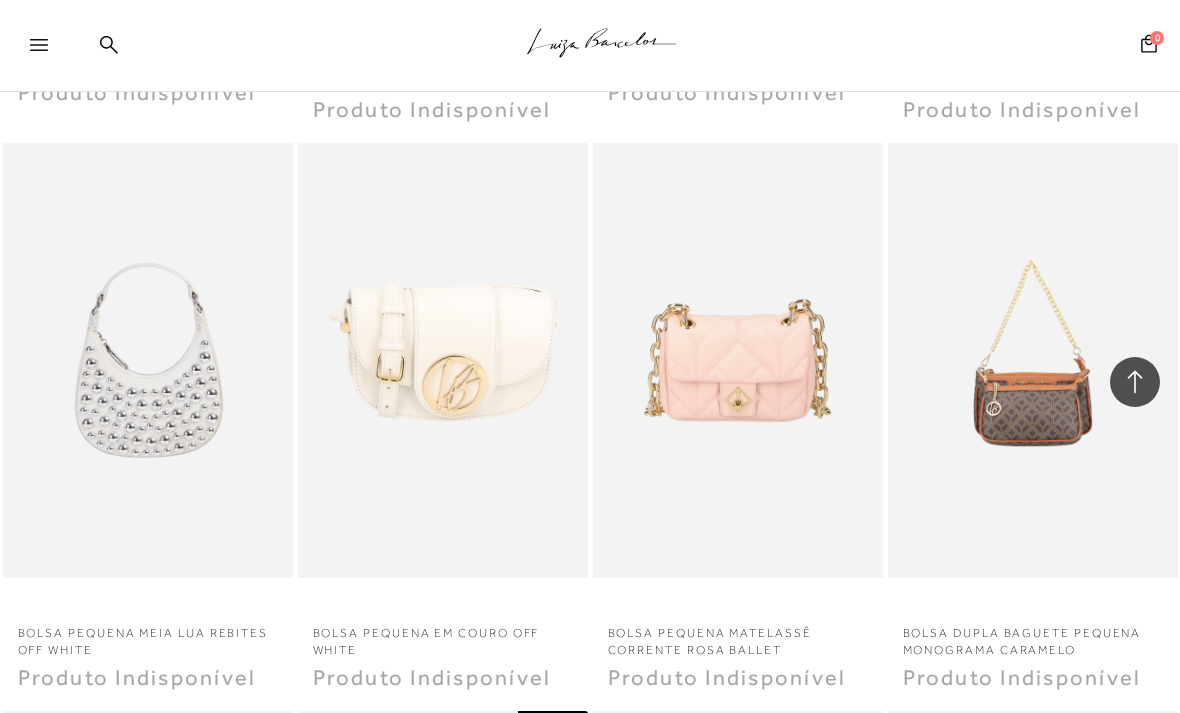 click 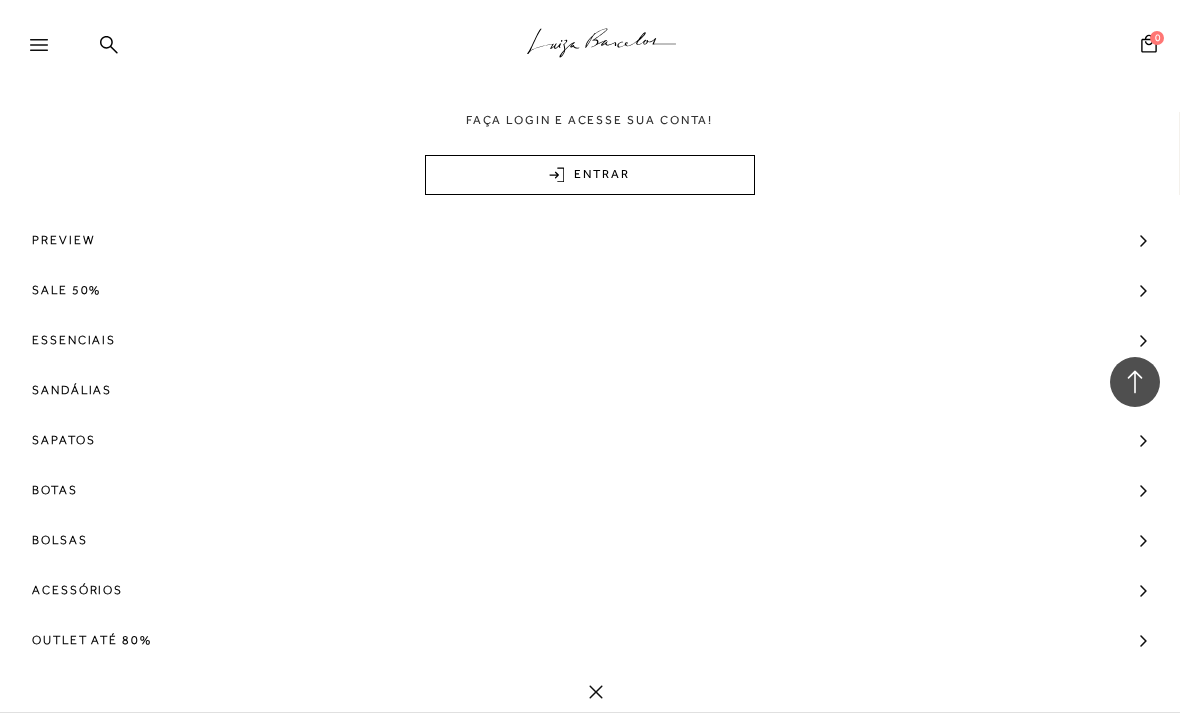 click 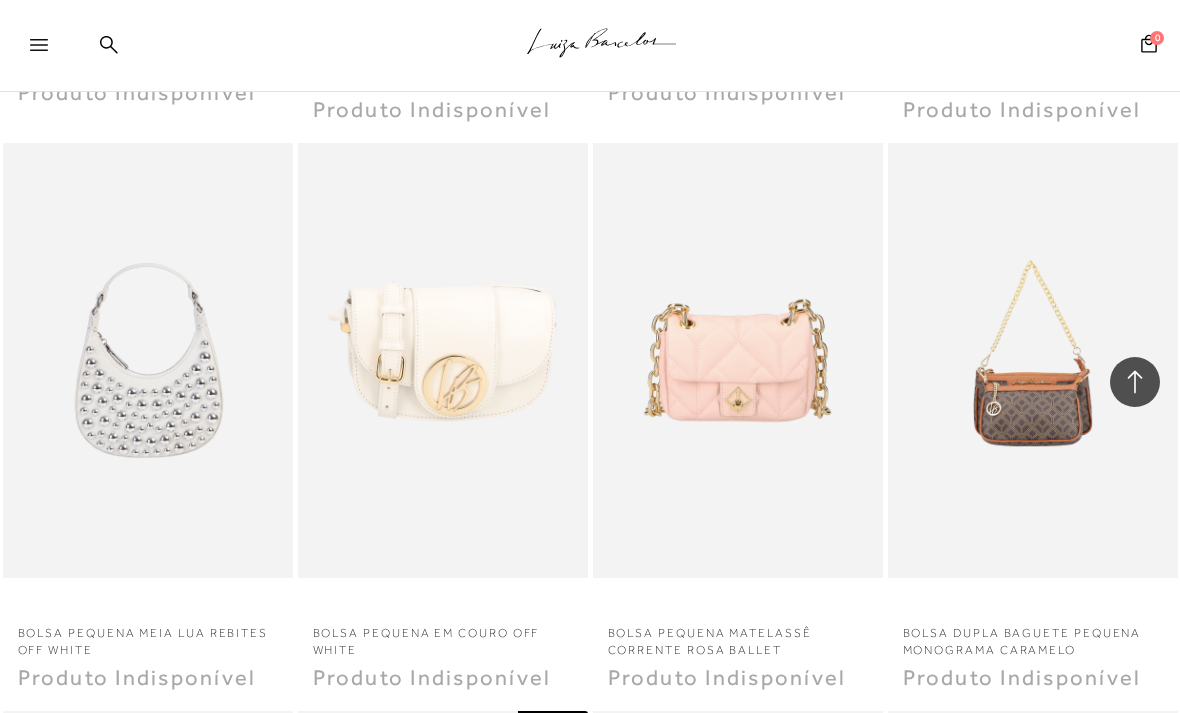 click at bounding box center (33, 46) 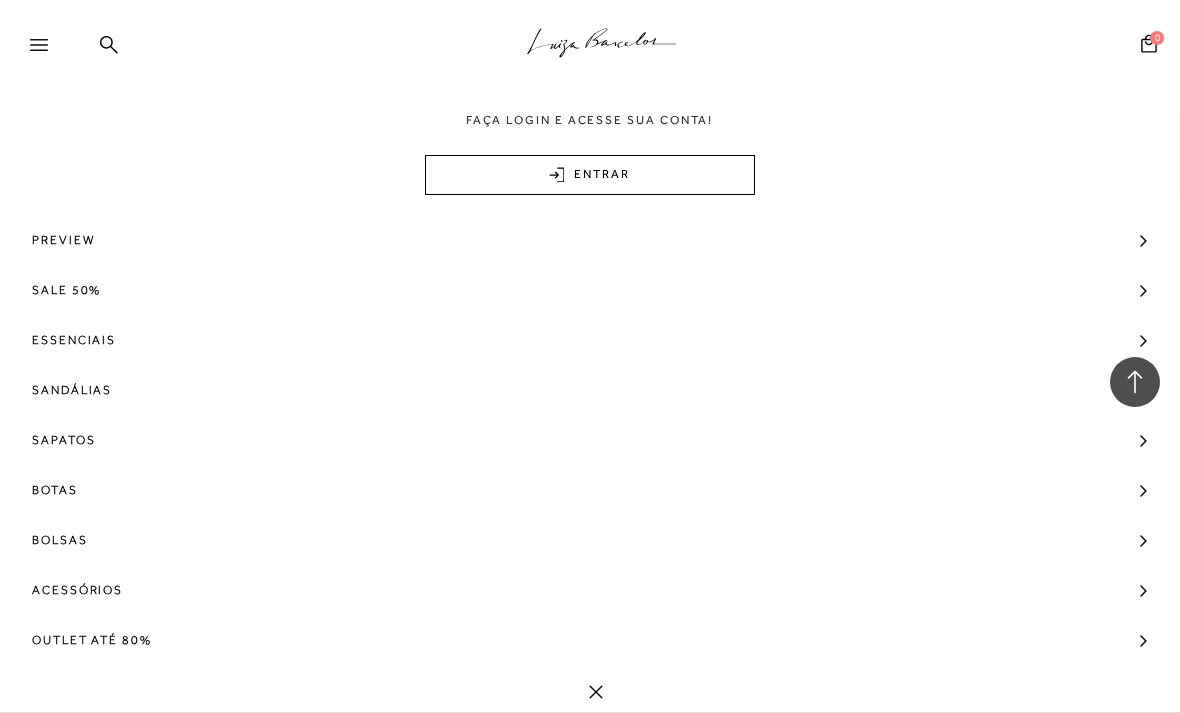 click on "Bolsas" at bounding box center (60, 540) 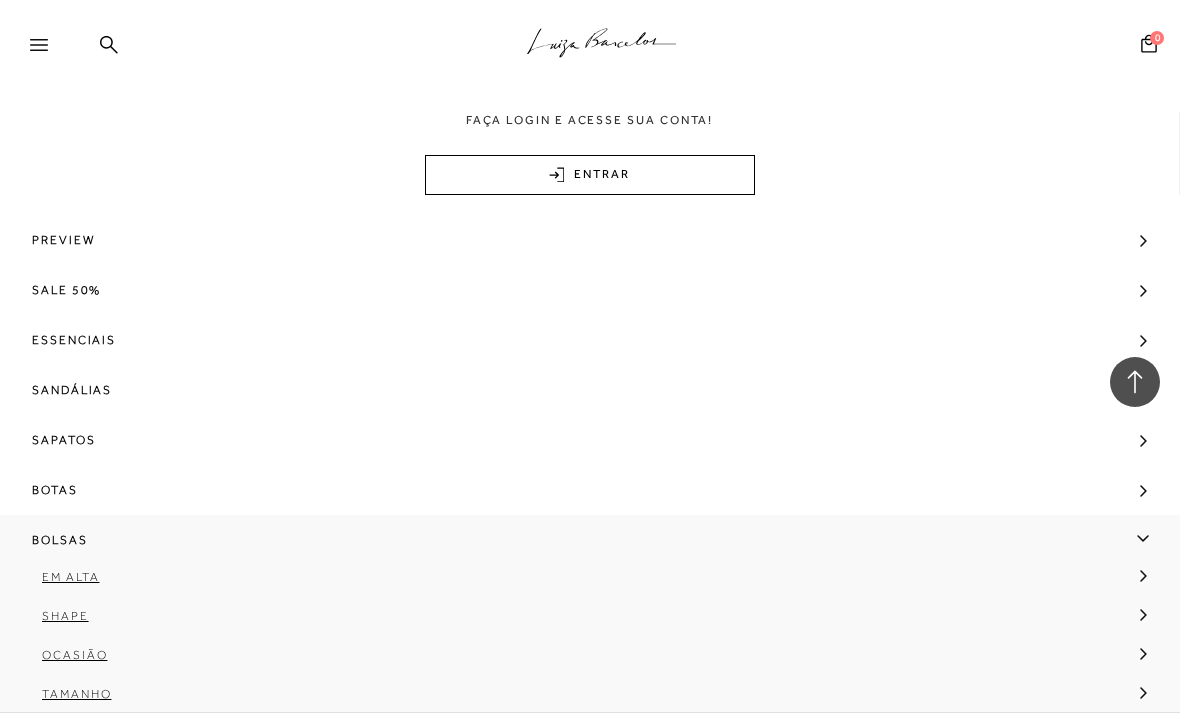 click on "Tamanho" at bounding box center [583, 701] 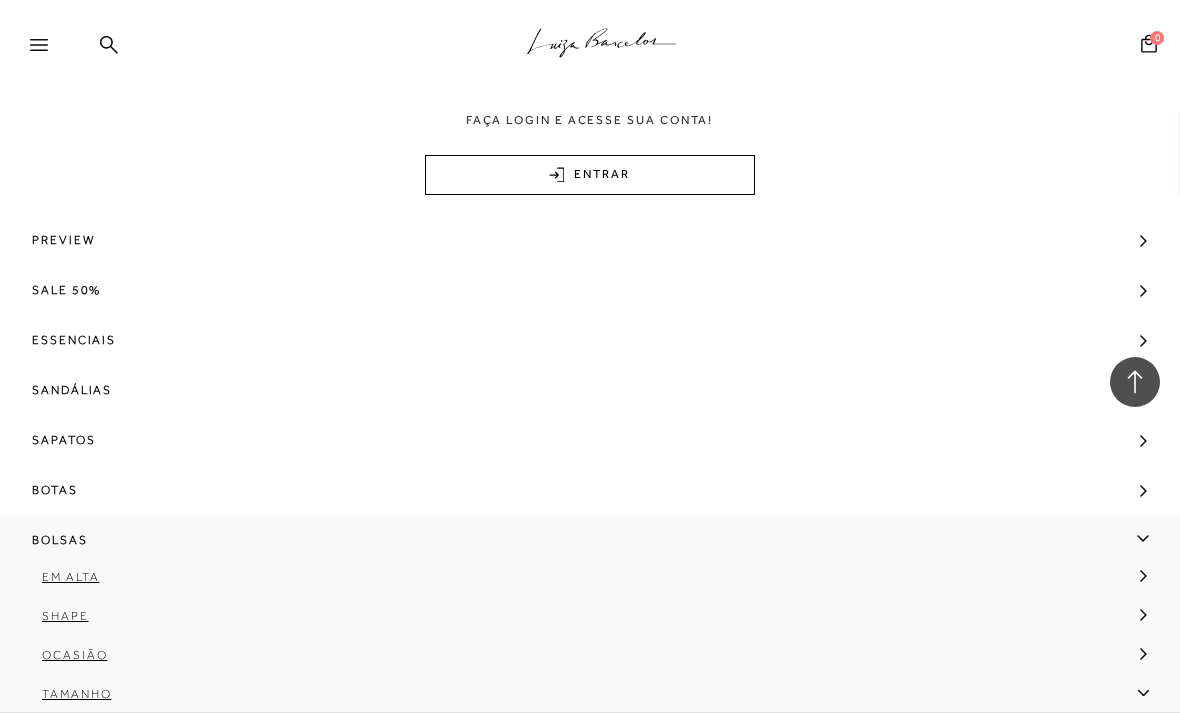 click on "Tamanho" at bounding box center [583, 701] 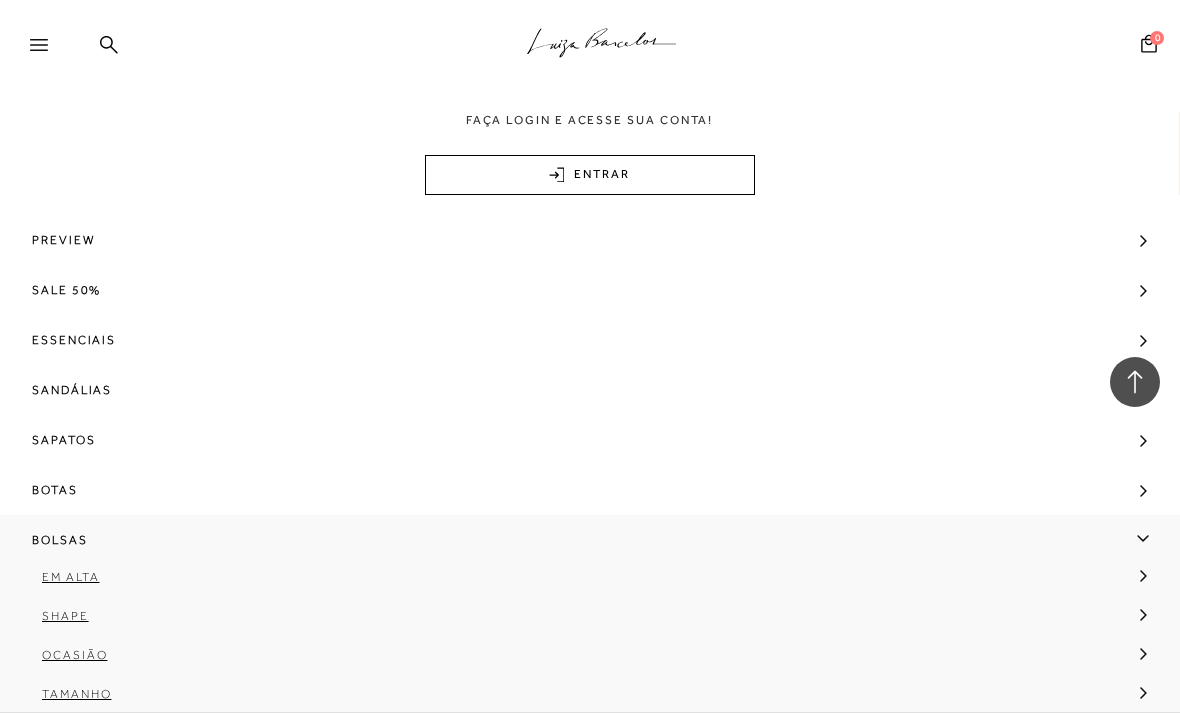 scroll, scrollTop: 2598, scrollLeft: 0, axis: vertical 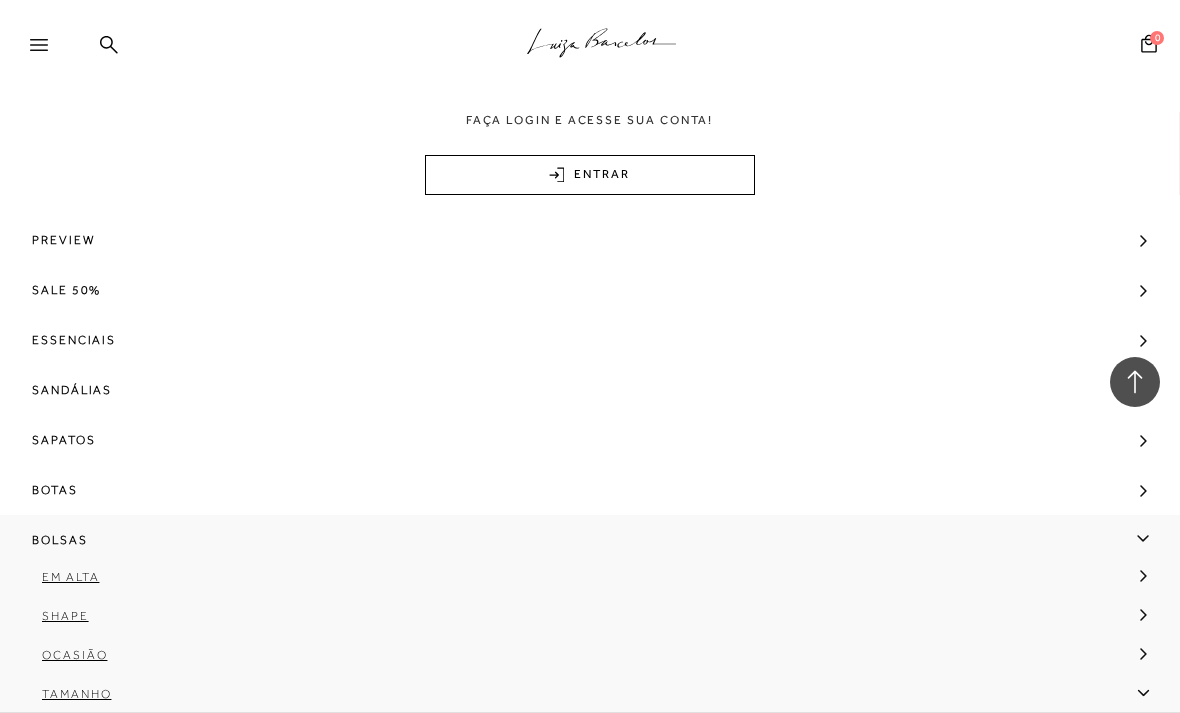 click on "Tamanho" at bounding box center [583, 701] 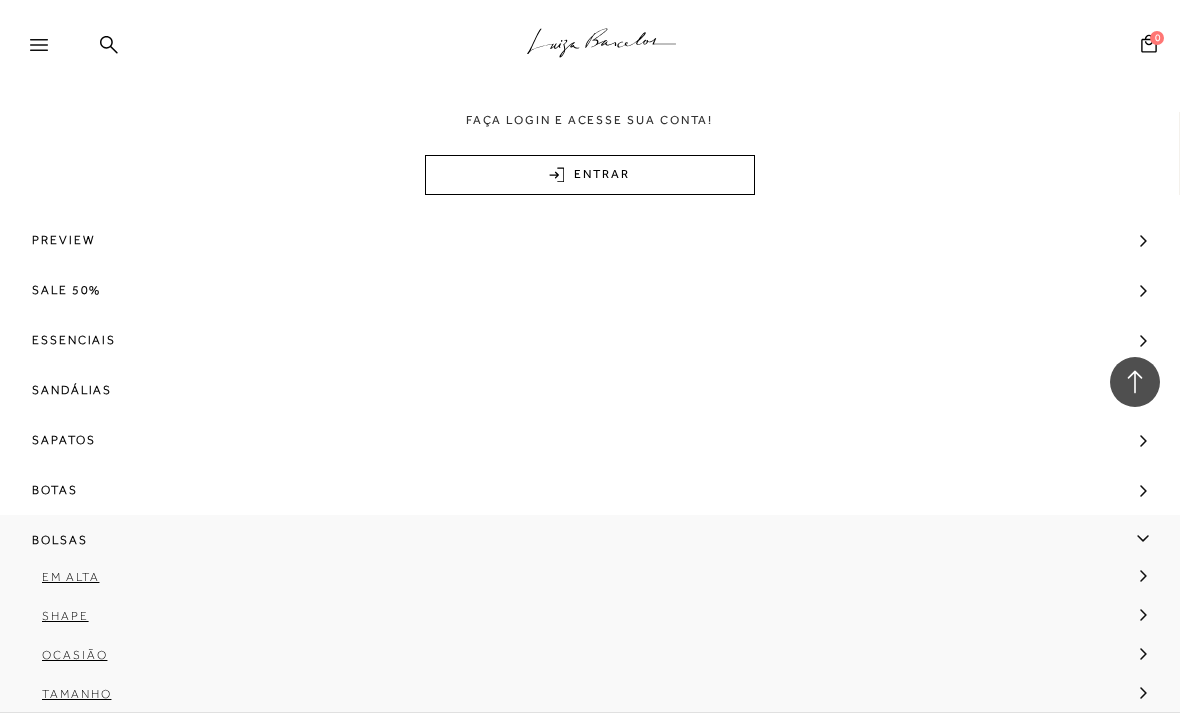 click on "Em Alta" at bounding box center [70, 577] 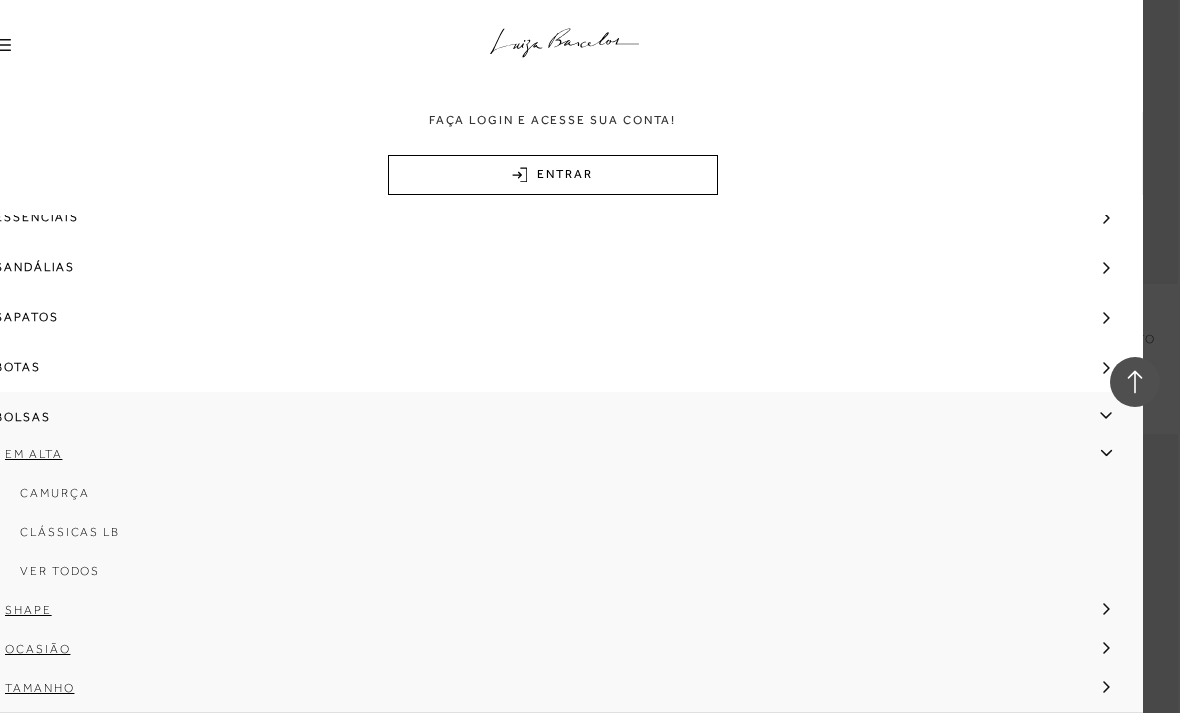 scroll, scrollTop: 128, scrollLeft: 0, axis: vertical 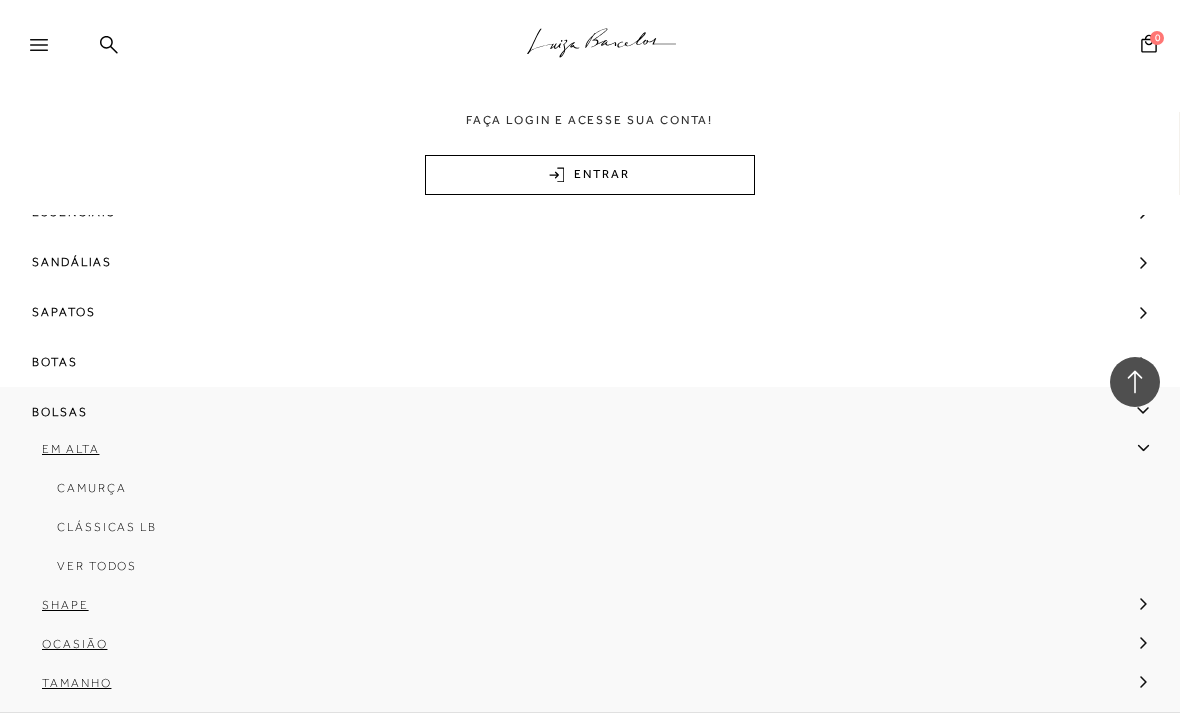 click on "Ver Todos" at bounding box center (97, 566) 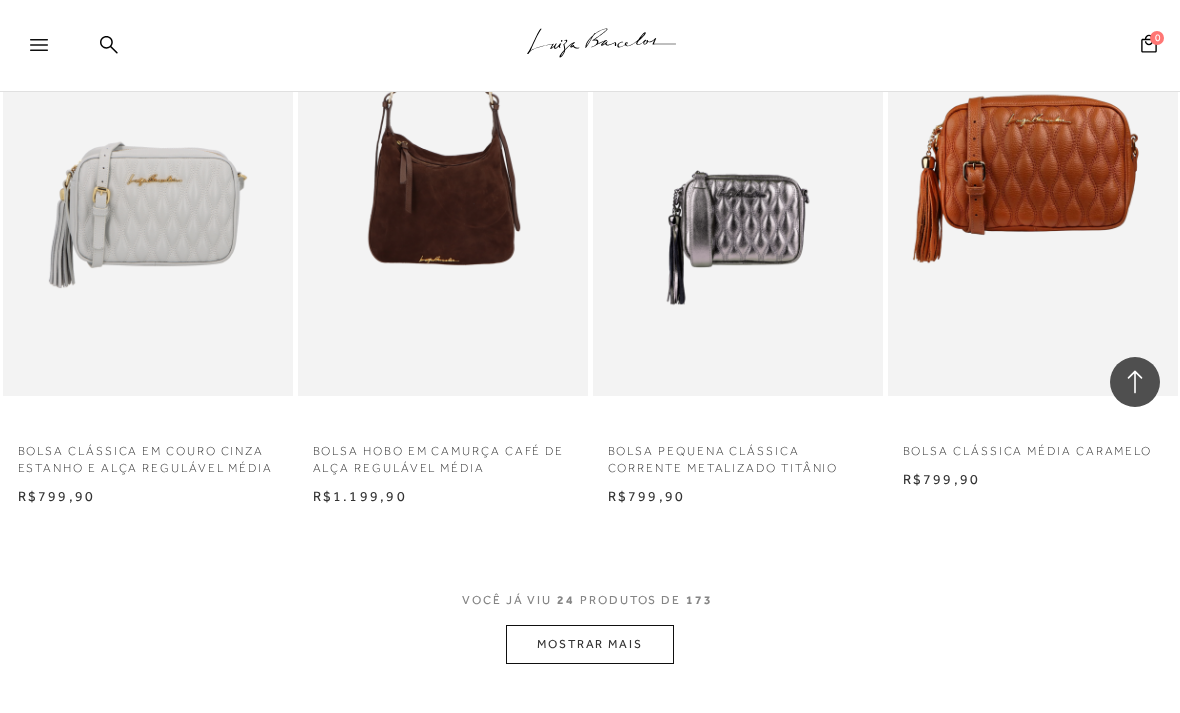 scroll, scrollTop: 3108, scrollLeft: 0, axis: vertical 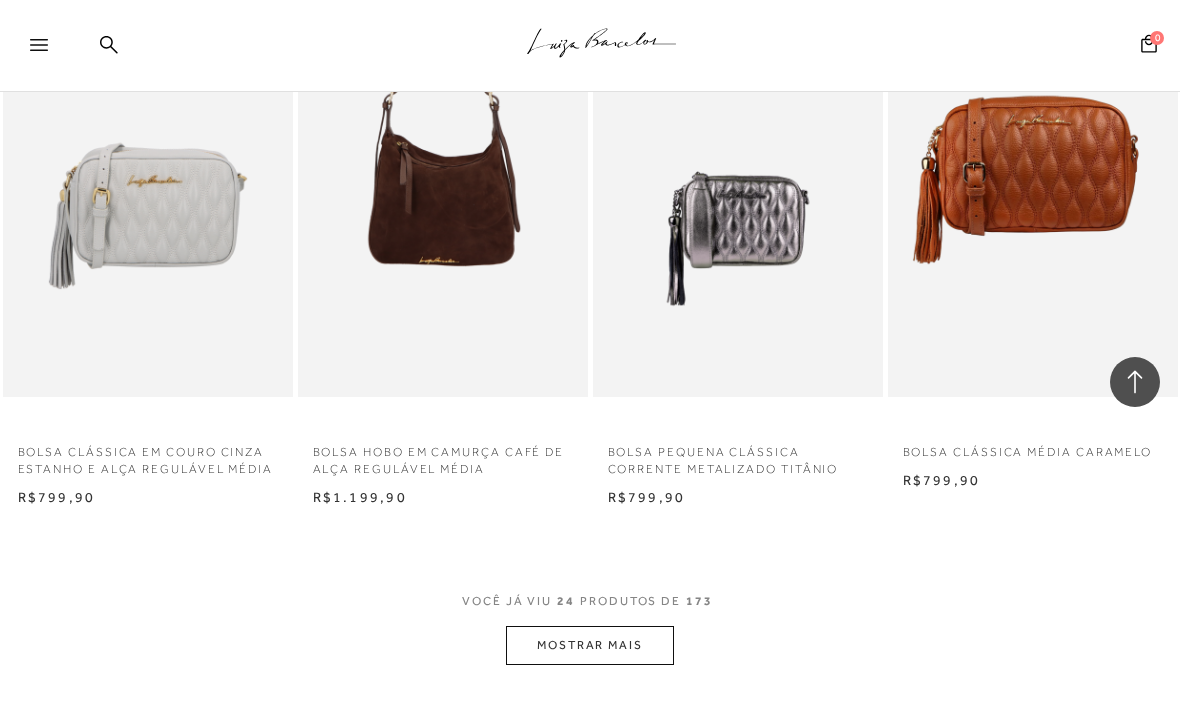 click on "MOSTRAR MAIS" at bounding box center (590, 645) 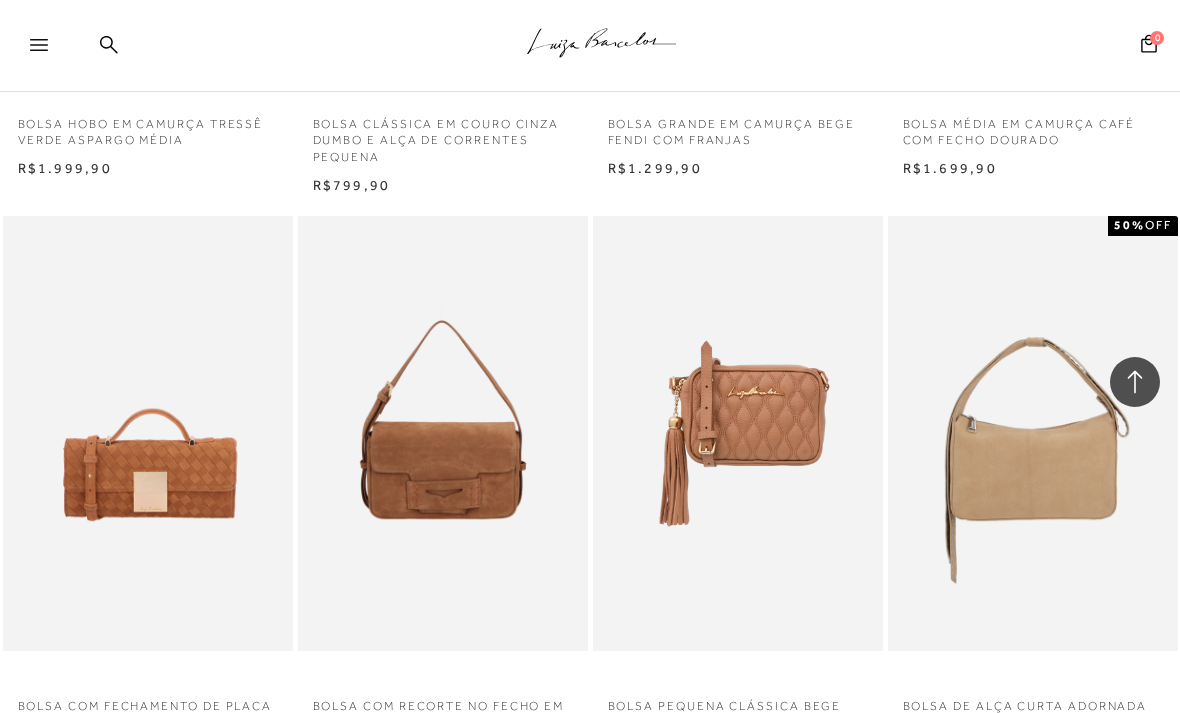scroll, scrollTop: 4662, scrollLeft: 0, axis: vertical 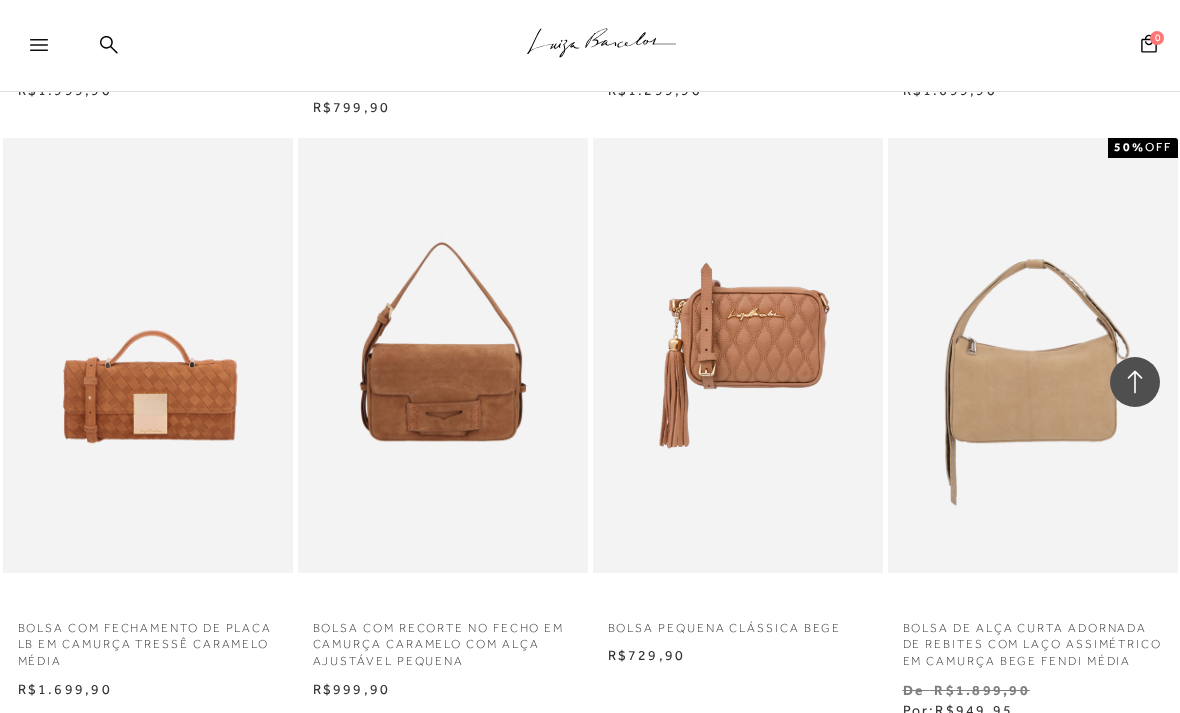 click on "BOLSA COM FECHAMENTO DE PLACA LB EM CAMURÇA TRESSÊ CARAMELO MÉDIA
N R$[PRICE]" at bounding box center (590, 429) 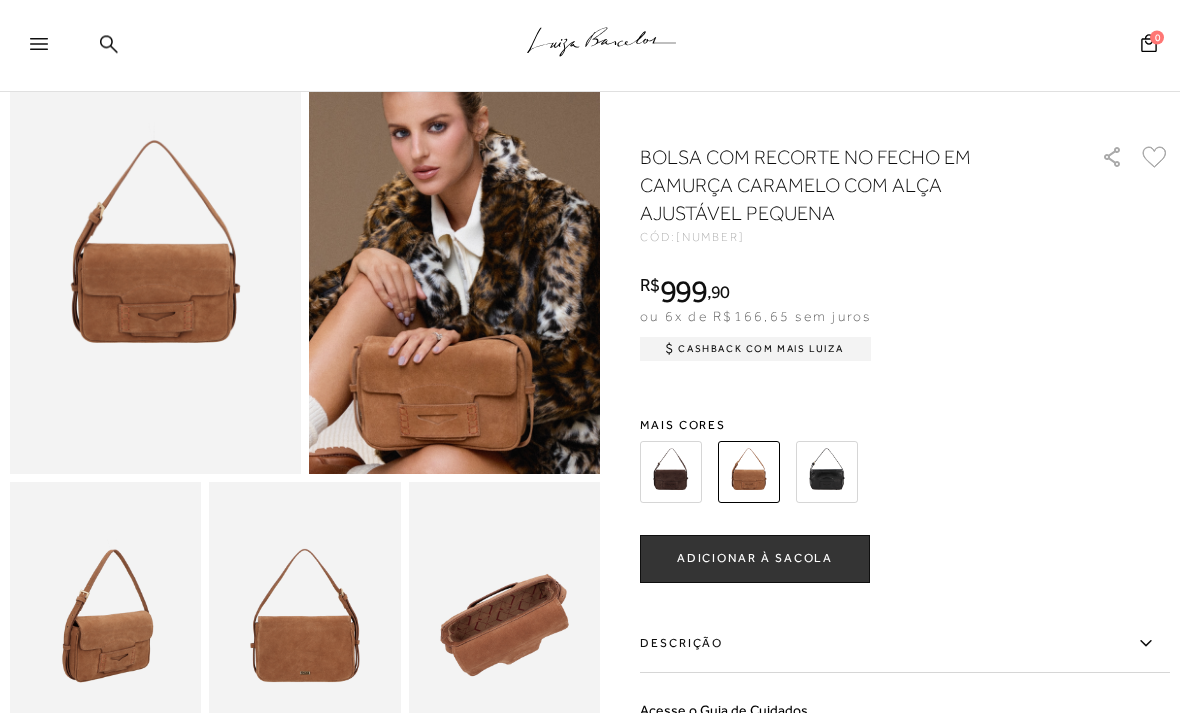 scroll, scrollTop: 0, scrollLeft: 0, axis: both 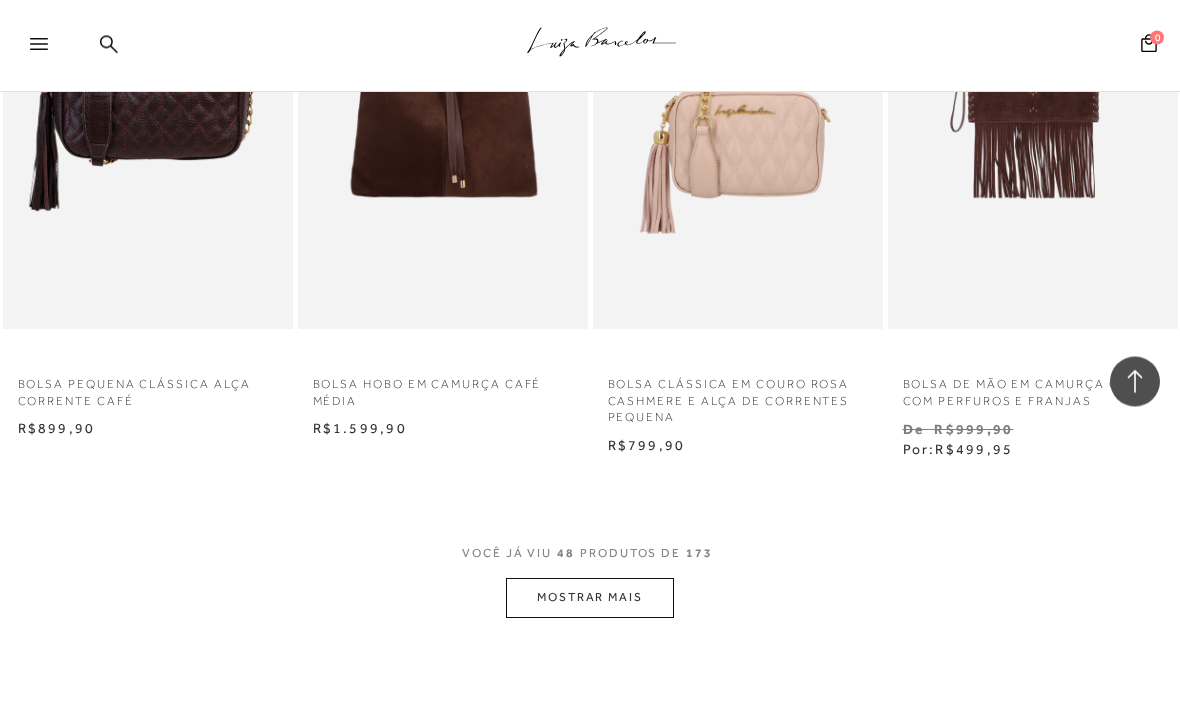 click on "MOSTRAR MAIS" at bounding box center (590, 598) 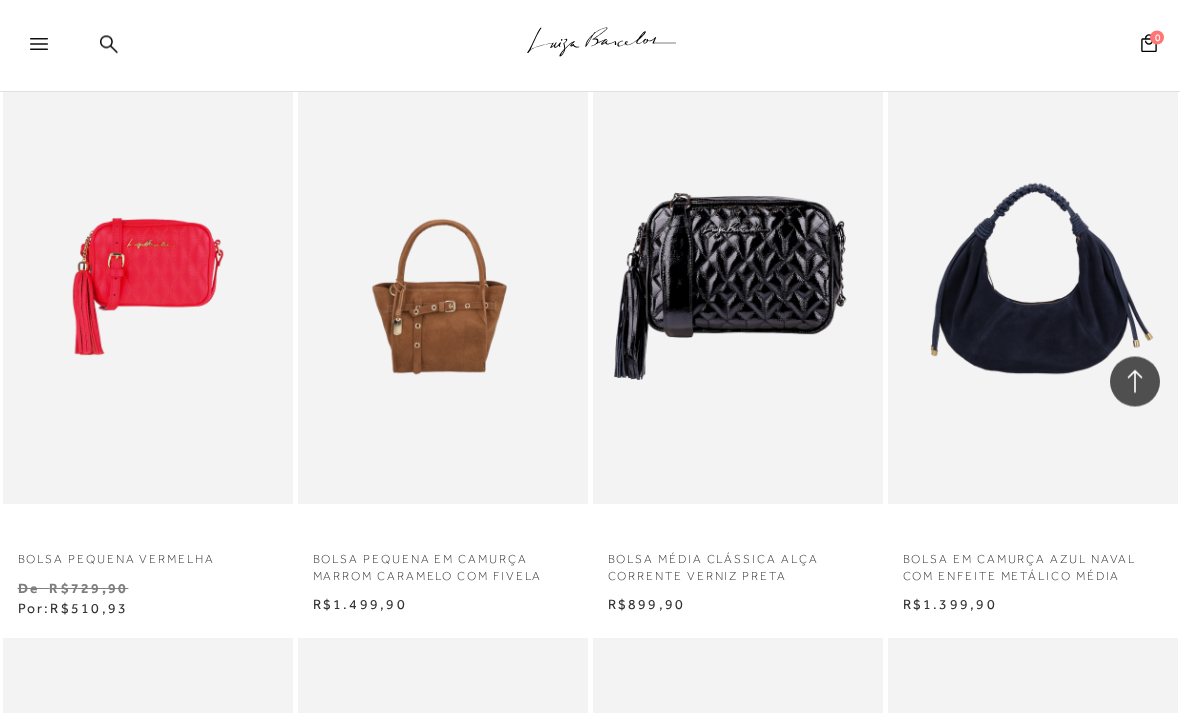 scroll, scrollTop: 9378, scrollLeft: 0, axis: vertical 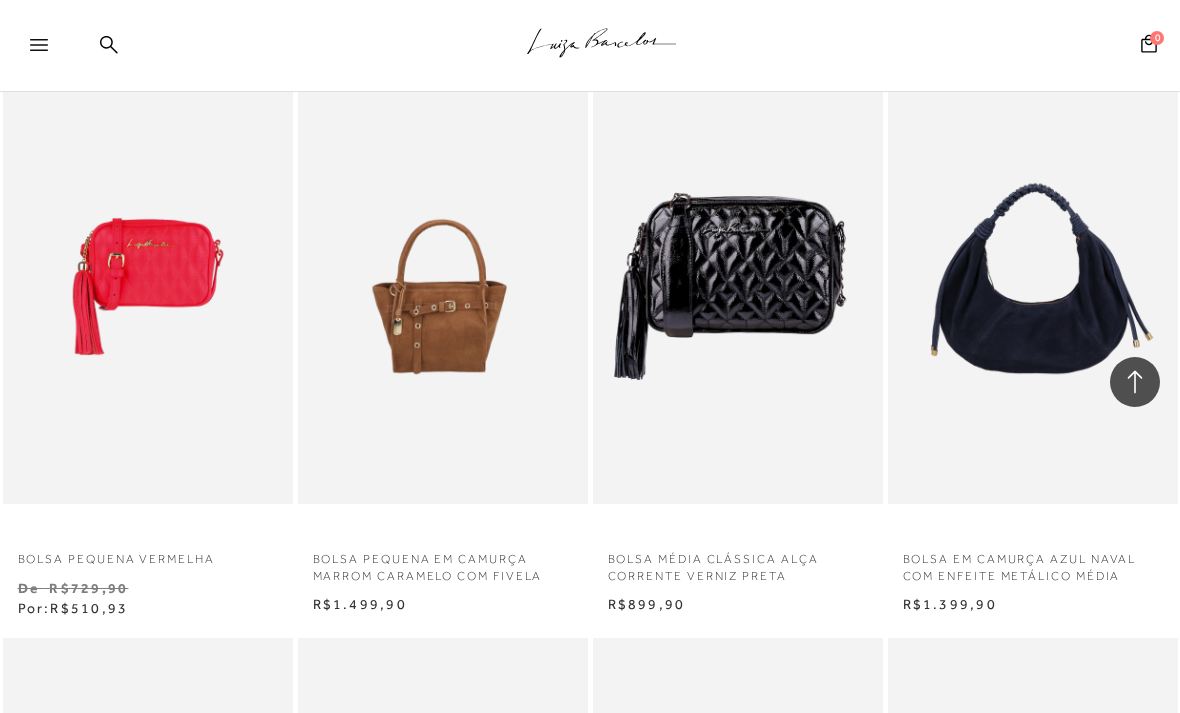 click on "BOLSA PEQUENA EM CAMURÇA MARROM CARAMELO COM FIVELA" at bounding box center [443, 562] 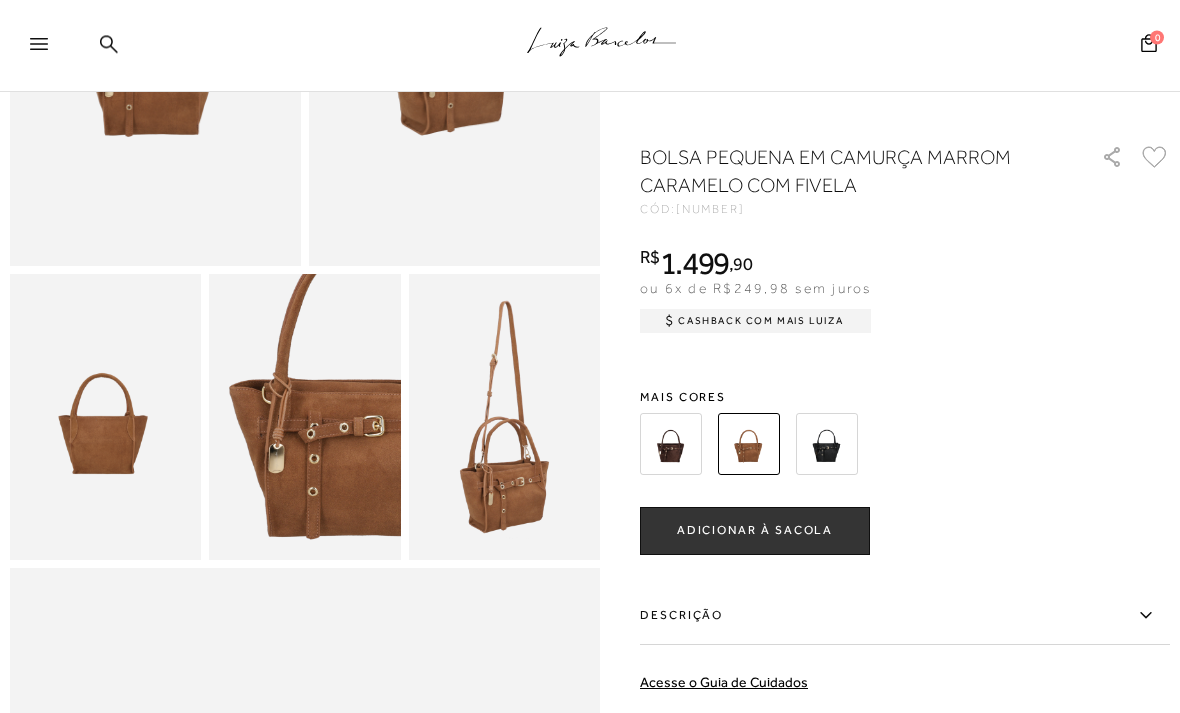 scroll, scrollTop: 343, scrollLeft: 0, axis: vertical 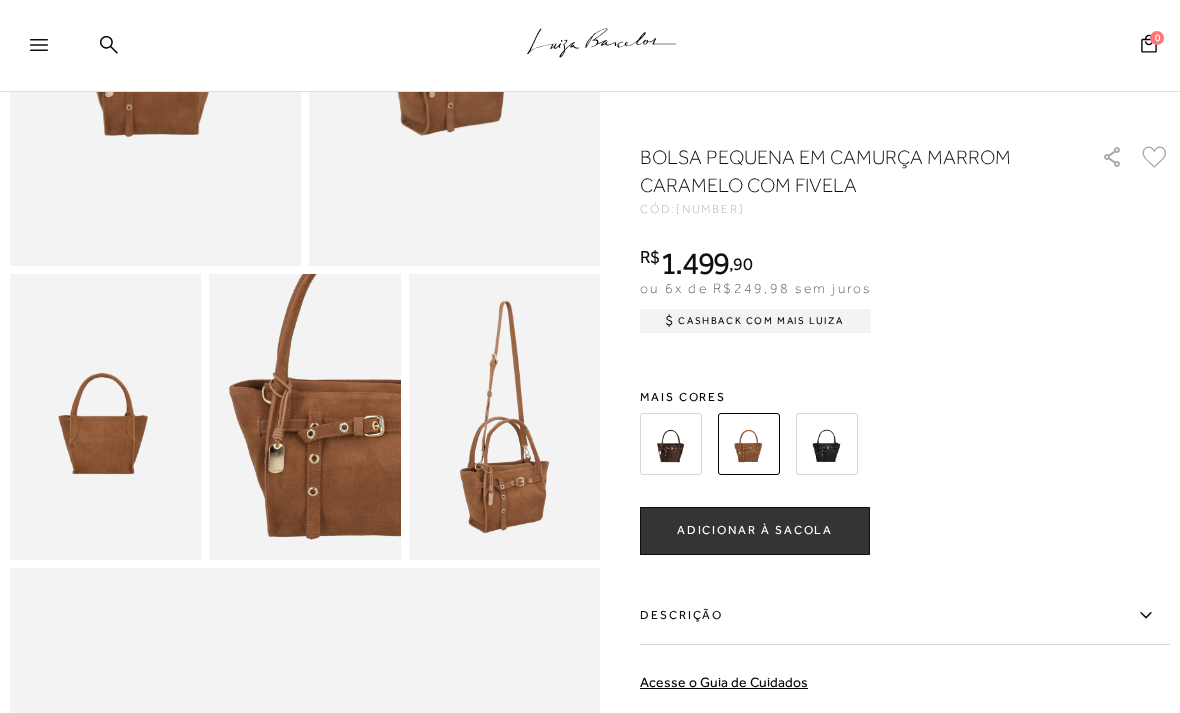 click at bounding box center (504, 417) 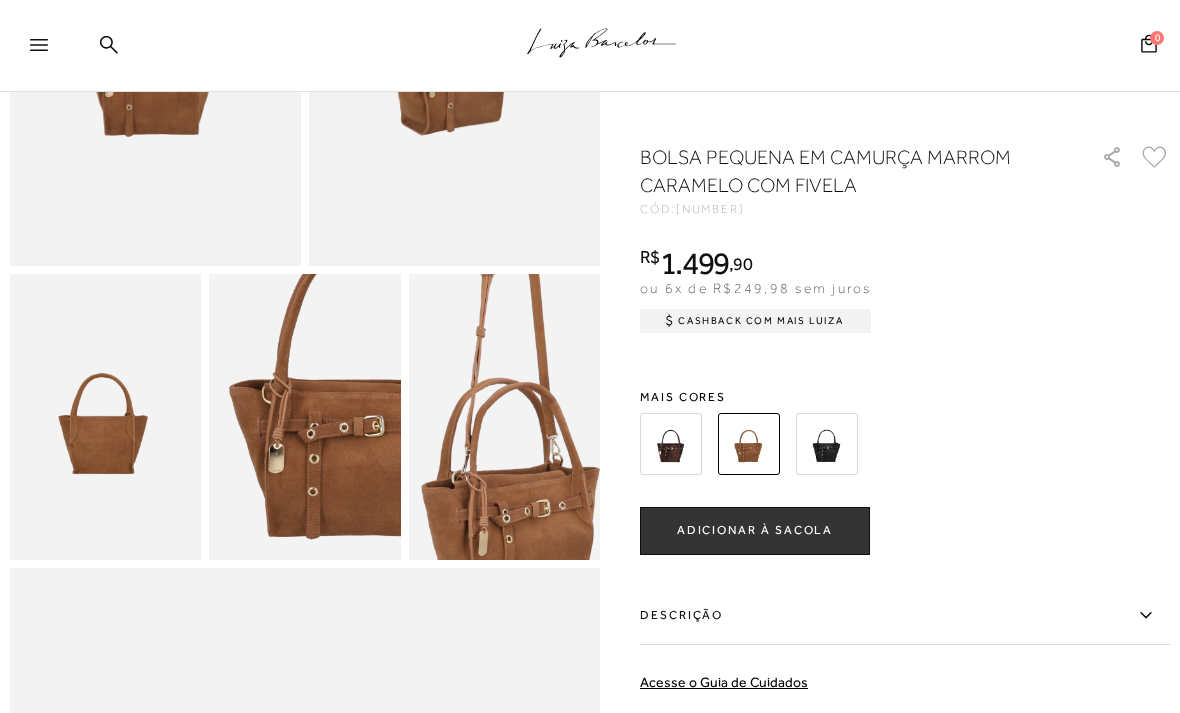 click at bounding box center (510, 378) 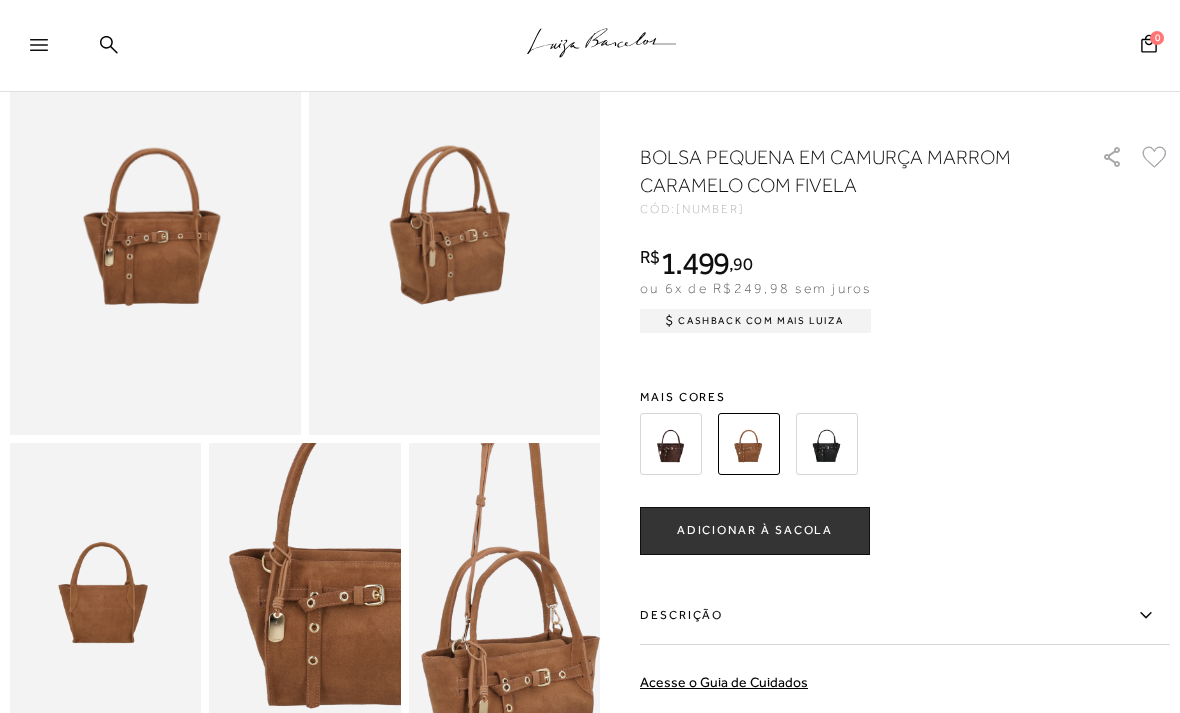 scroll, scrollTop: 173, scrollLeft: 0, axis: vertical 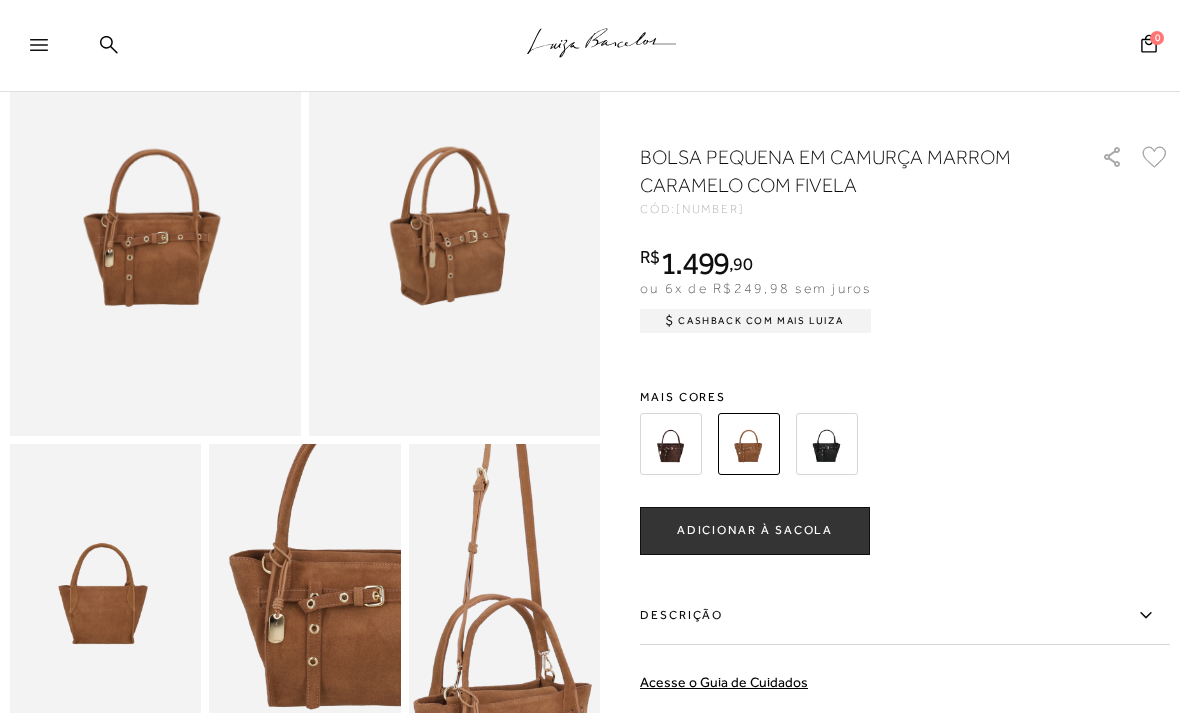 click at bounding box center (502, 594) 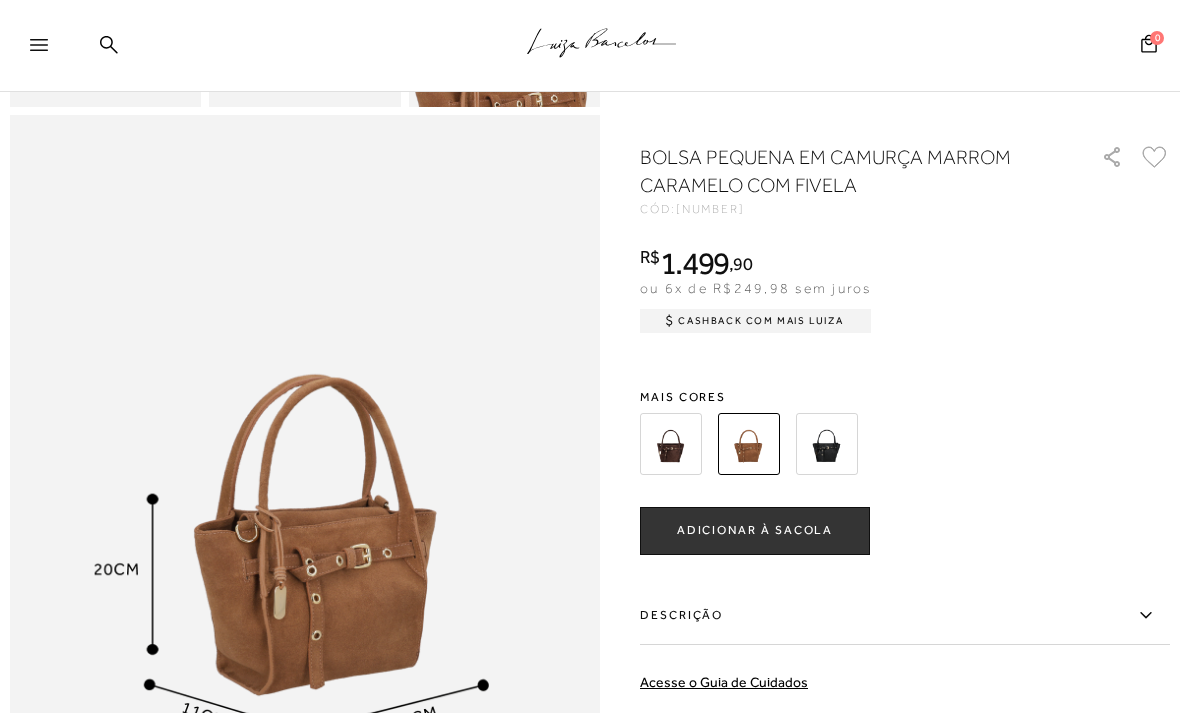 scroll, scrollTop: 1051, scrollLeft: 0, axis: vertical 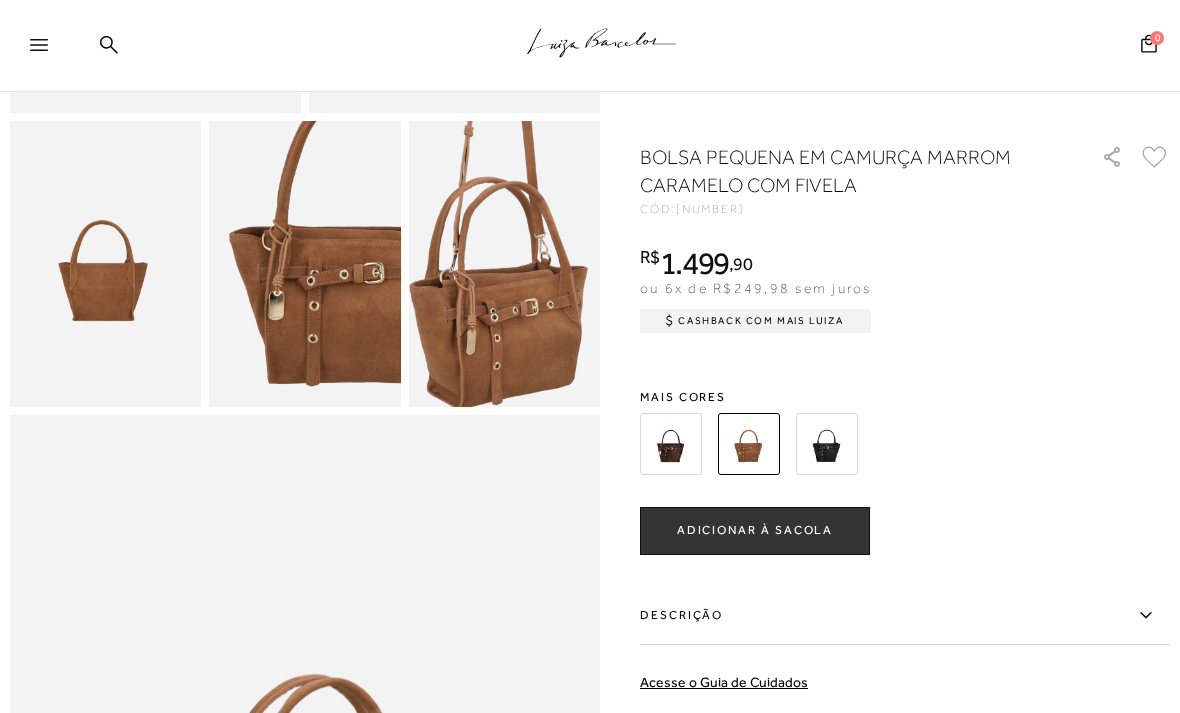 click at bounding box center (498, 177) 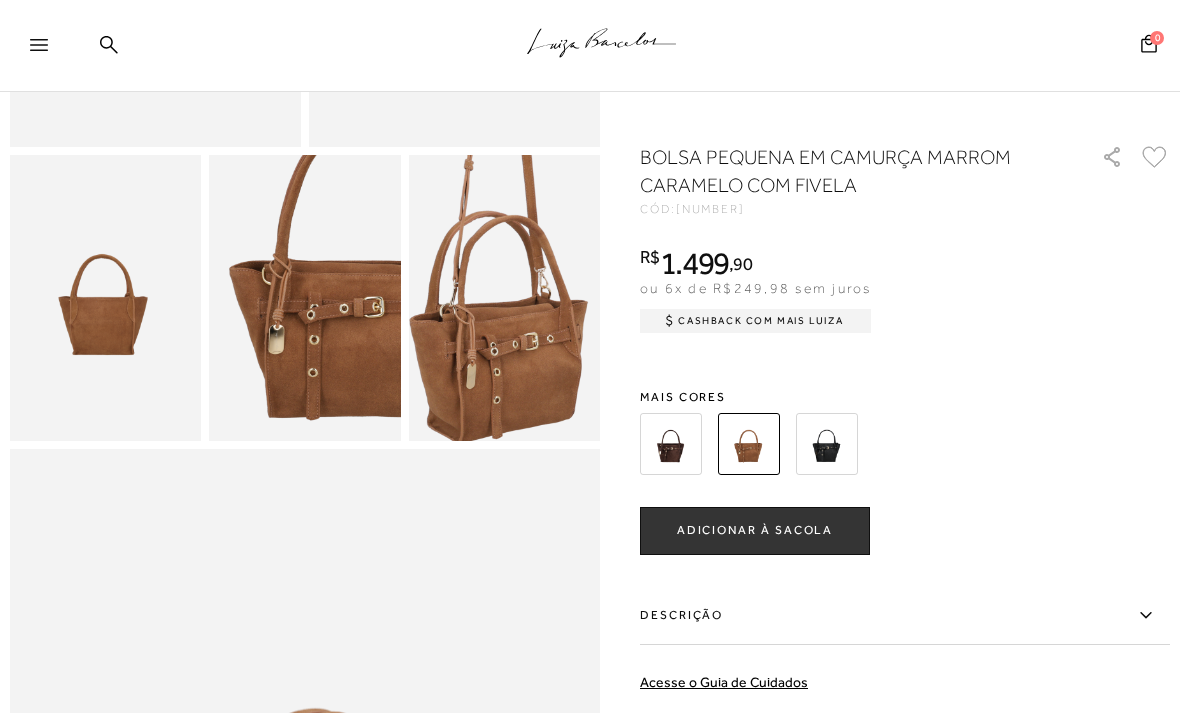 scroll, scrollTop: 449, scrollLeft: 0, axis: vertical 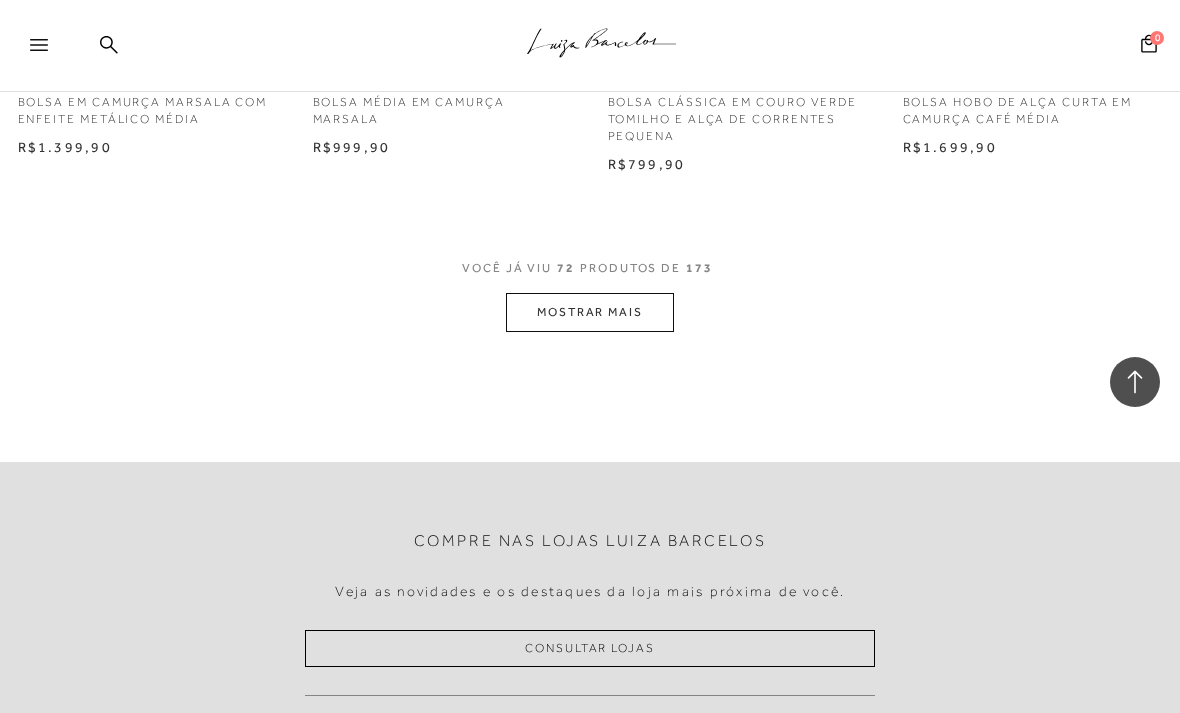 click on "MOSTRAR MAIS" at bounding box center [590, 312] 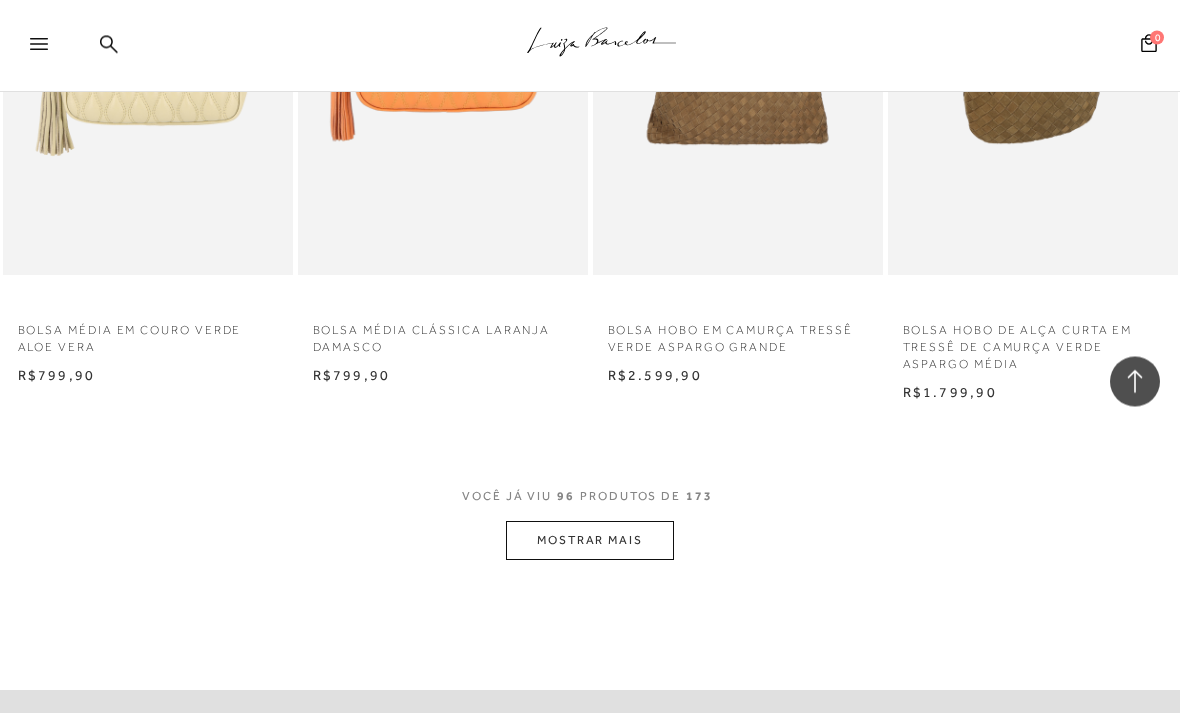 click on "MOSTRAR MAIS" at bounding box center (590, 541) 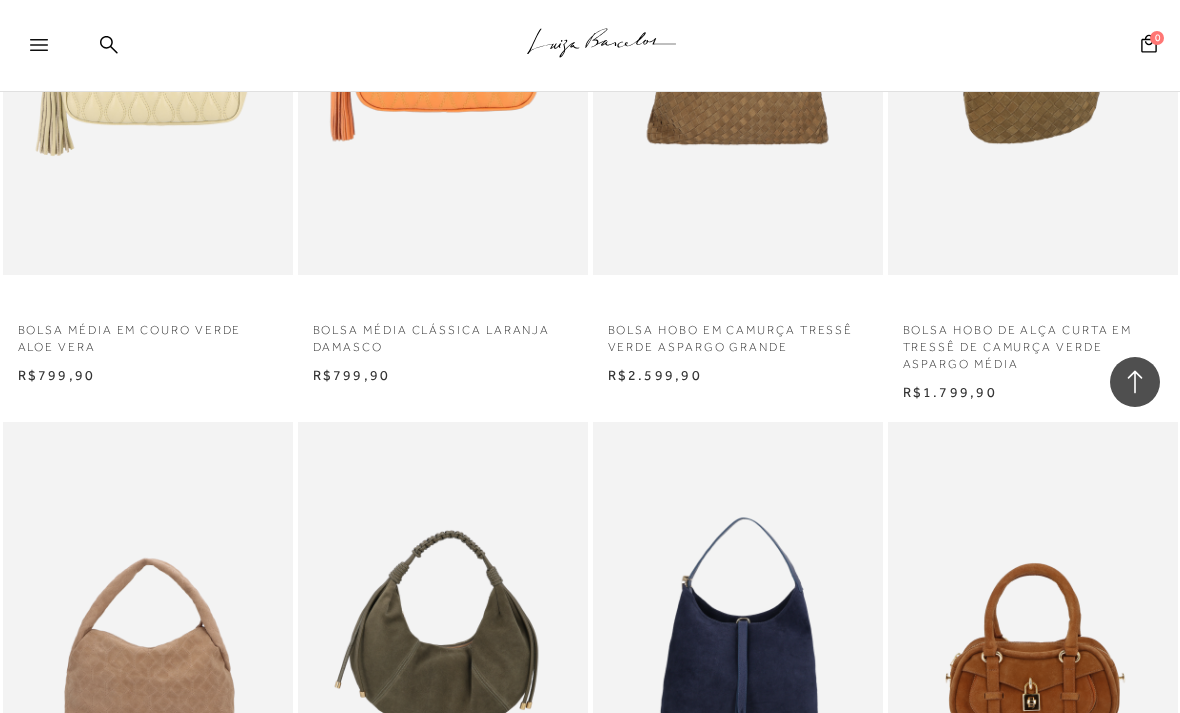 scroll, scrollTop: 14015, scrollLeft: 0, axis: vertical 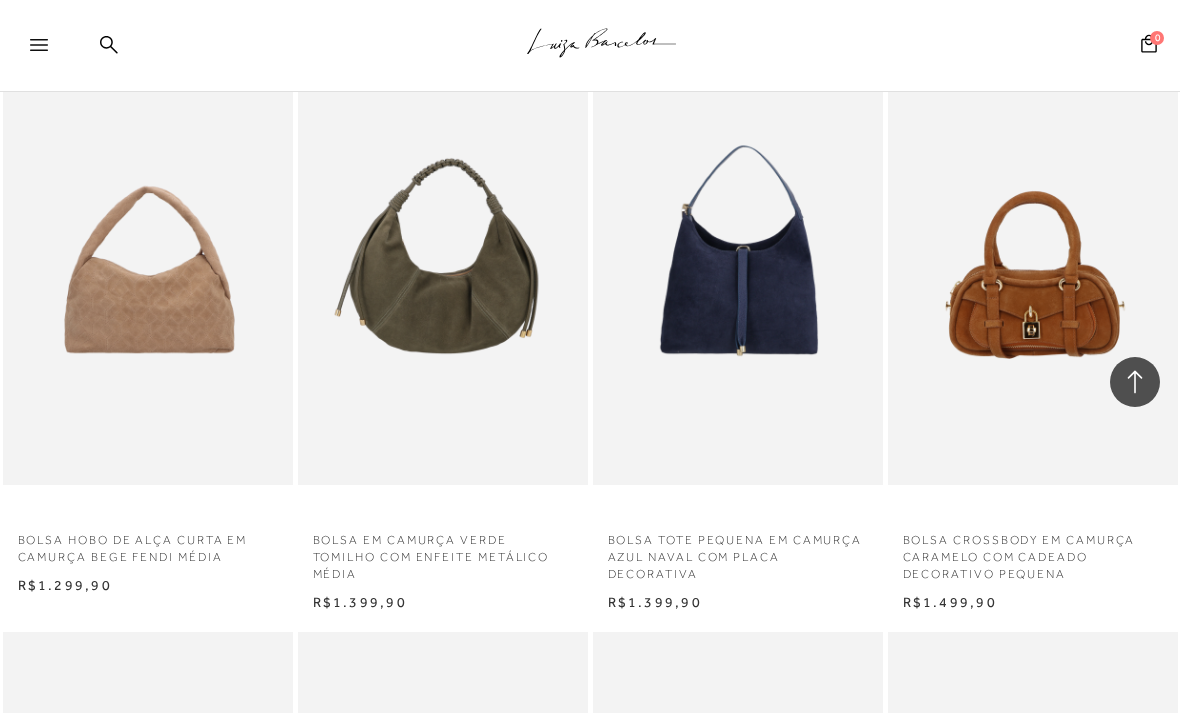 click on "BOLSA CROSSBODY EM CAMURÇA CARAMELO COM CADEADO DECORATIVO PEQUENA" at bounding box center (1033, 551) 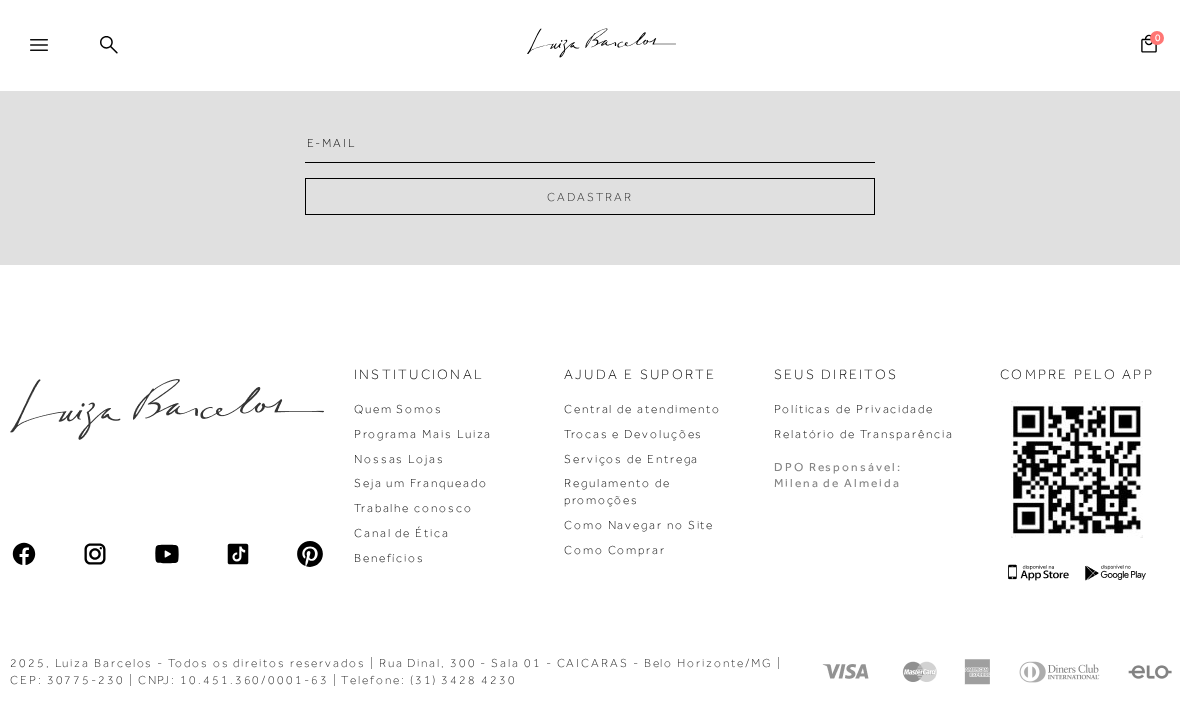 scroll, scrollTop: 0, scrollLeft: 0, axis: both 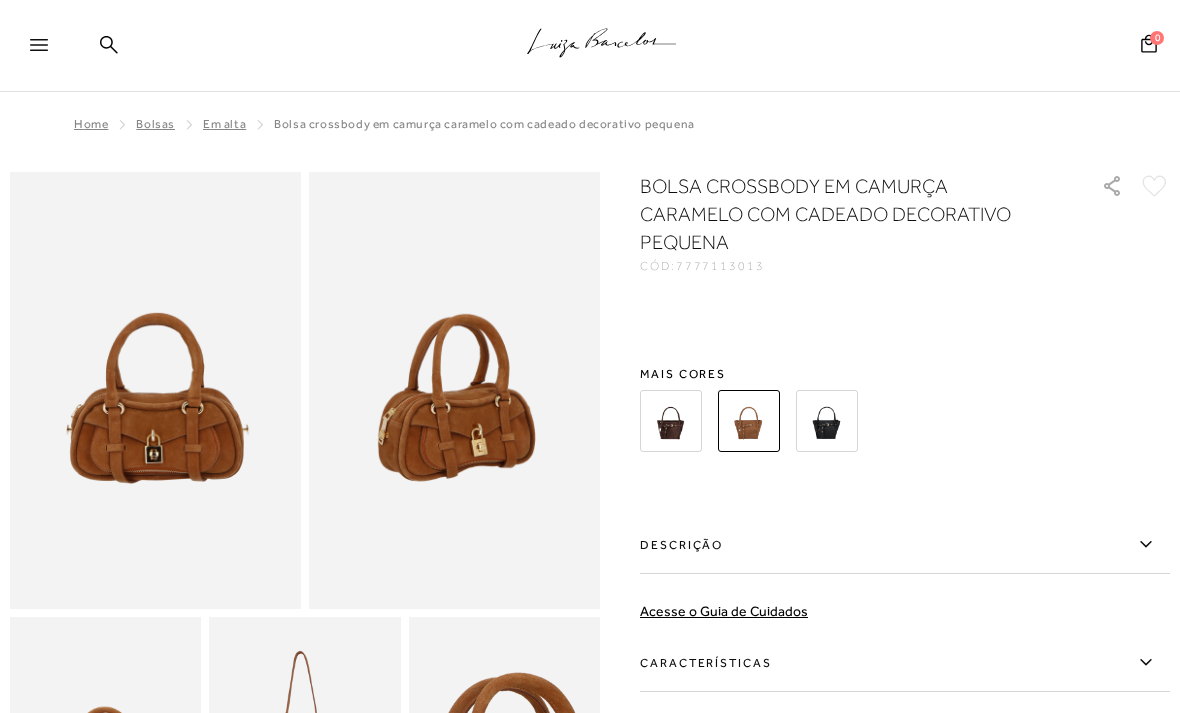 click at bounding box center [881, 421] 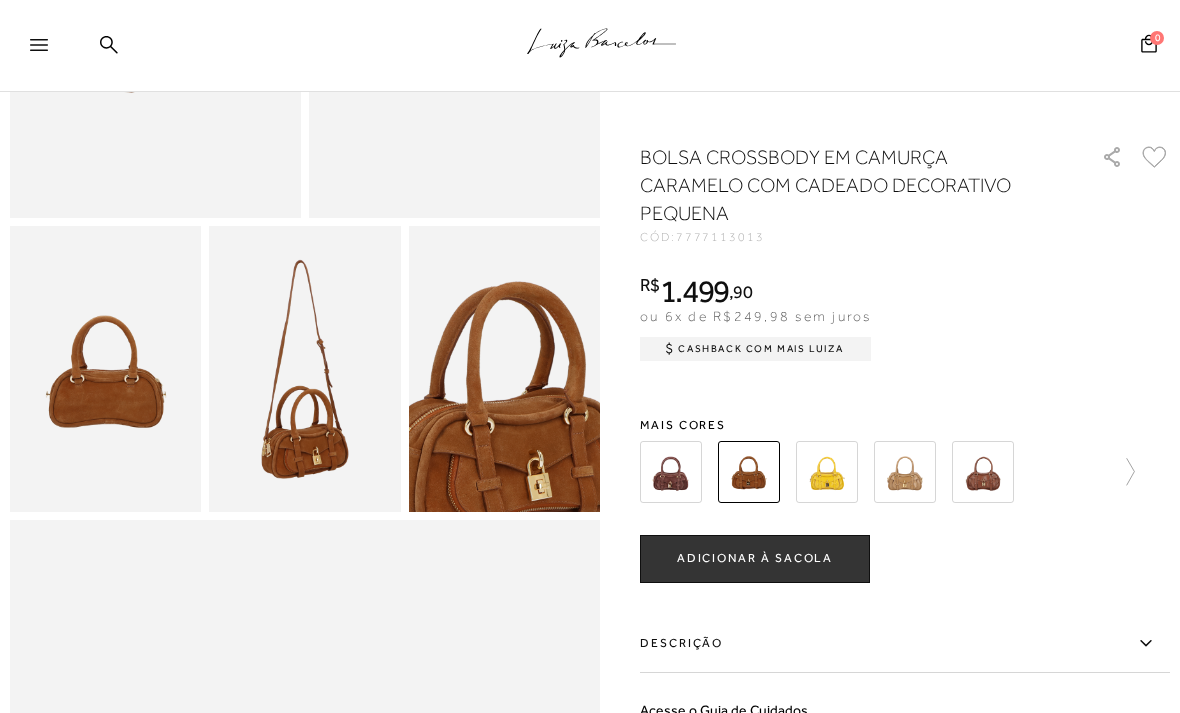 scroll, scrollTop: 0, scrollLeft: 0, axis: both 